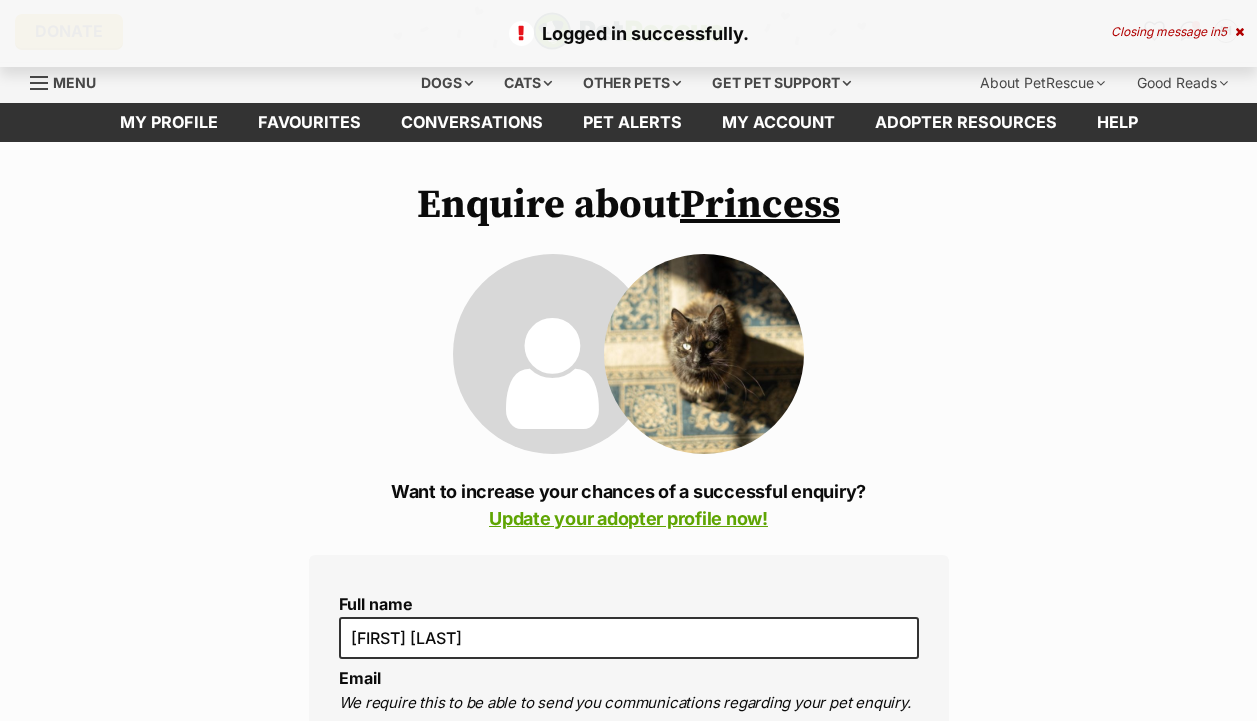 scroll, scrollTop: 0, scrollLeft: 0, axis: both 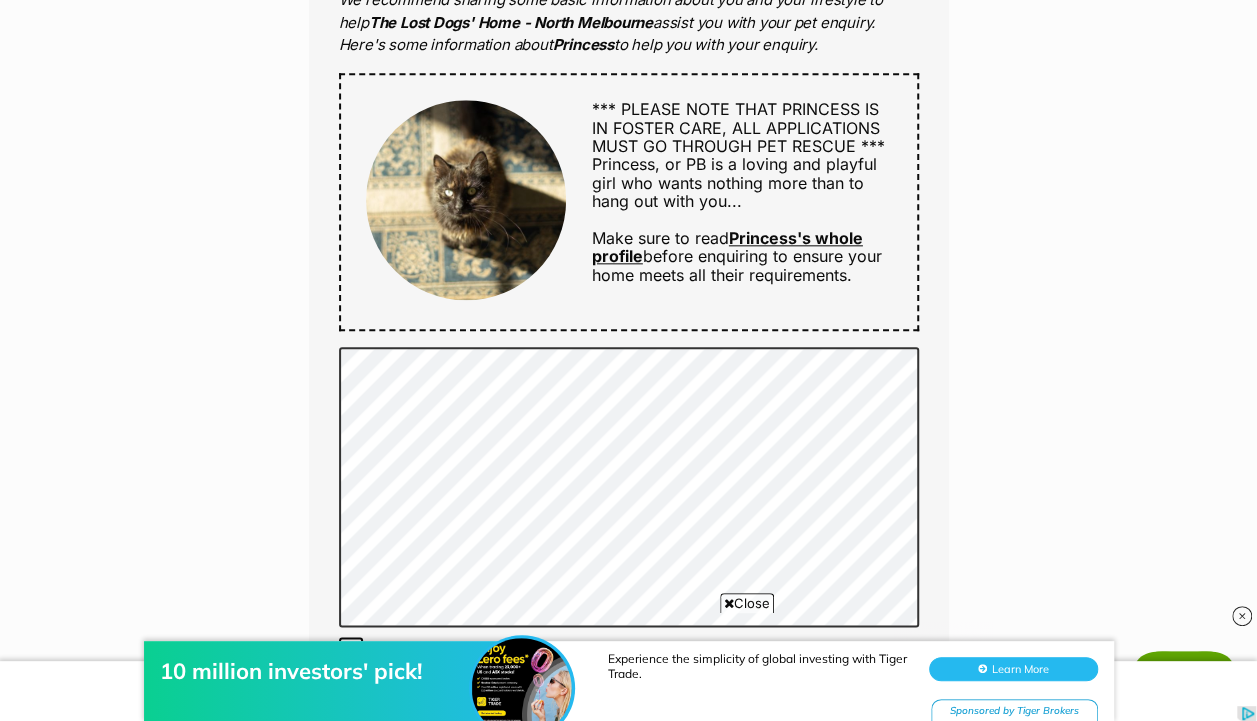 click on "Full name [FIRST] [LAST]
Email
We require this to be able to send you communications regarding your pet enquiry.
[EMAIL]
Phone number United States +1 United Kingdom +44 Afghanistan (‫افغانستان‬‎) +971 Algeria (‫الجزائر‬‎) +213 American Samoa +1684 Andorra +376 Angola +244 Anguilla +1264 Antigua and Barbuda +1268 Argentina +54 Armenia (Հայաստան) +374 Aruba +297 Australia +61 Austria (Österreich) +43 Azerbaijan (Azərbaycan) +994 Bahamas +1242 Bahrain (‫البحرين‬‎) +973 Bangladesh (বাংলাদেশ) +880 Barbados +1246 Belarus (Беларусь) +375 Belgium (België) +32 Belize +501 Benin (Bénin) +229 Bermuda +1441 Bhutan (འབྲུག) +975 Bolivia +591 Bosnia and Herzegovina (Босна и Херцеговина) +387 Botswana +267 Brazil (Brasil) +55 British Indian Ocean Territory +246 British Virgin Islands +1284 Brunei +673 Bulgaria (България) +359 Burkina Faso +226 +257 +855" at bounding box center [629, 179] 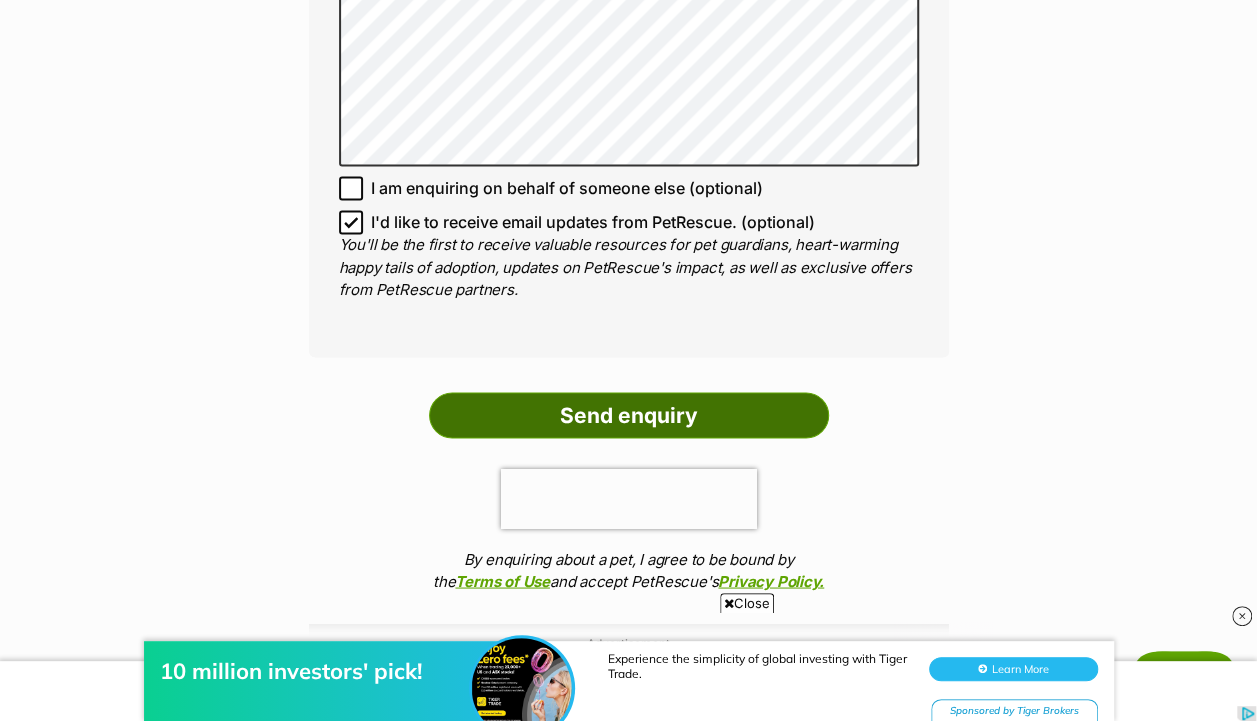 click on "Send enquiry" at bounding box center [629, 415] 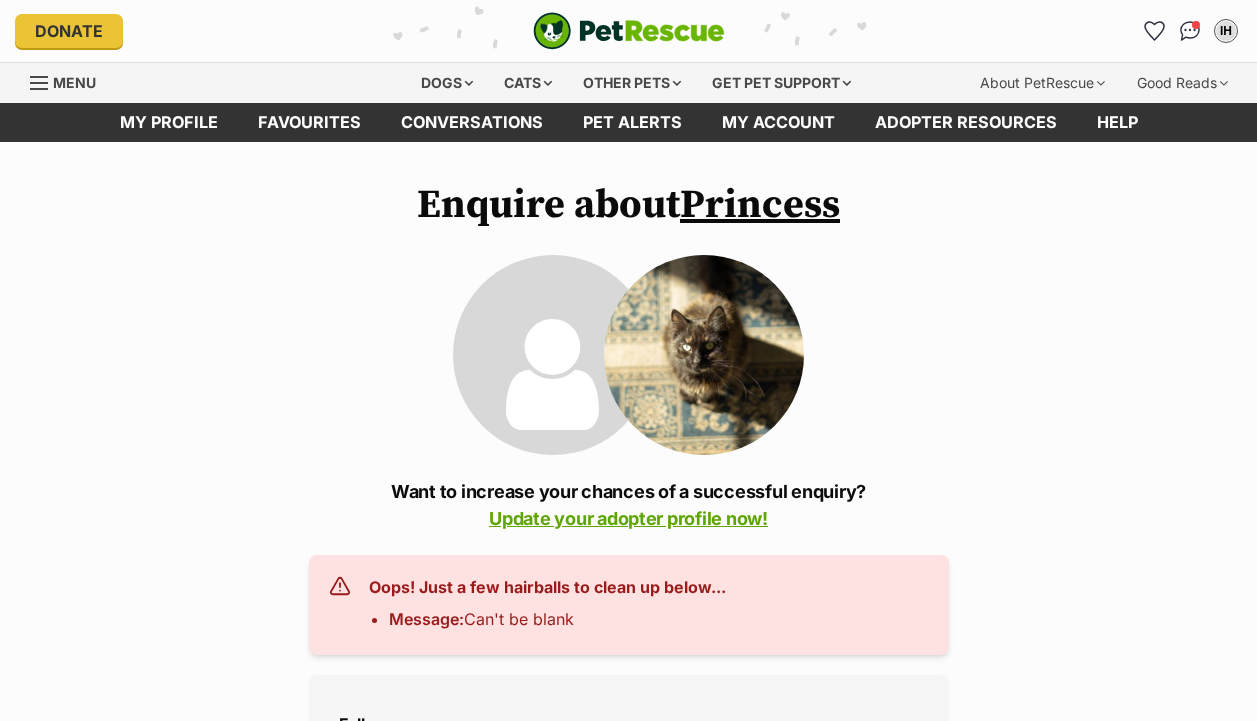 scroll, scrollTop: 0, scrollLeft: 0, axis: both 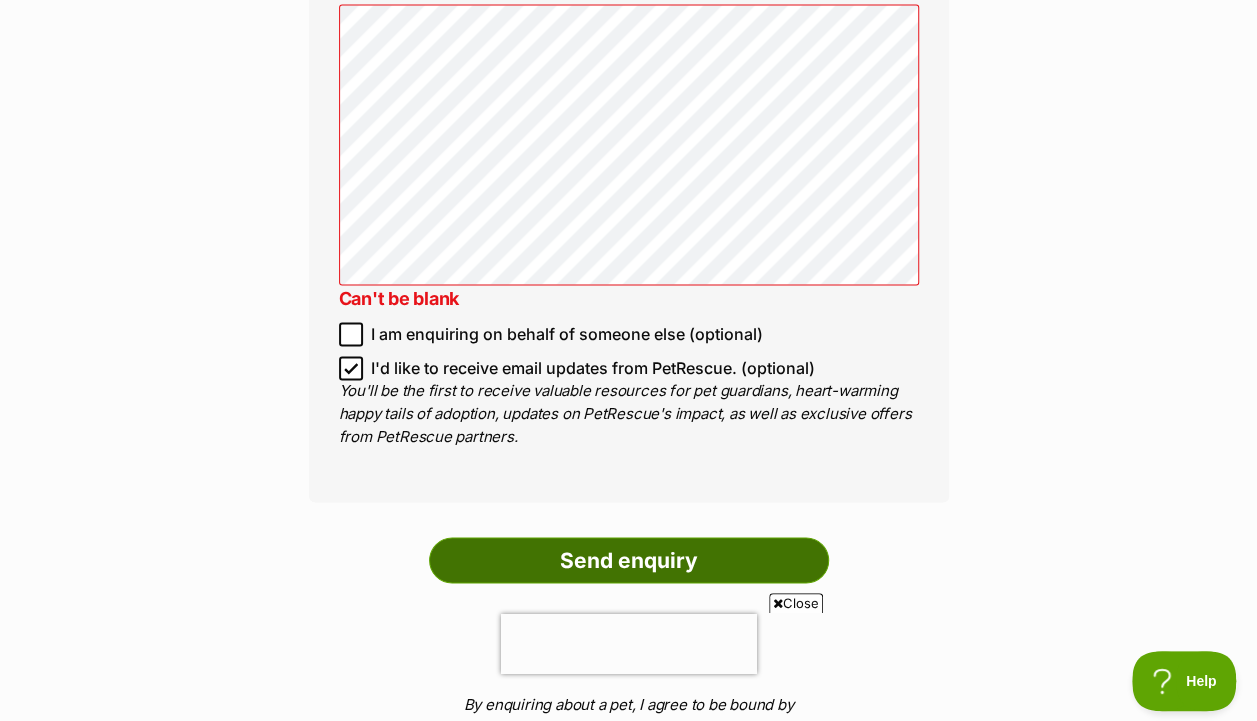 click on "Send enquiry" at bounding box center (629, 560) 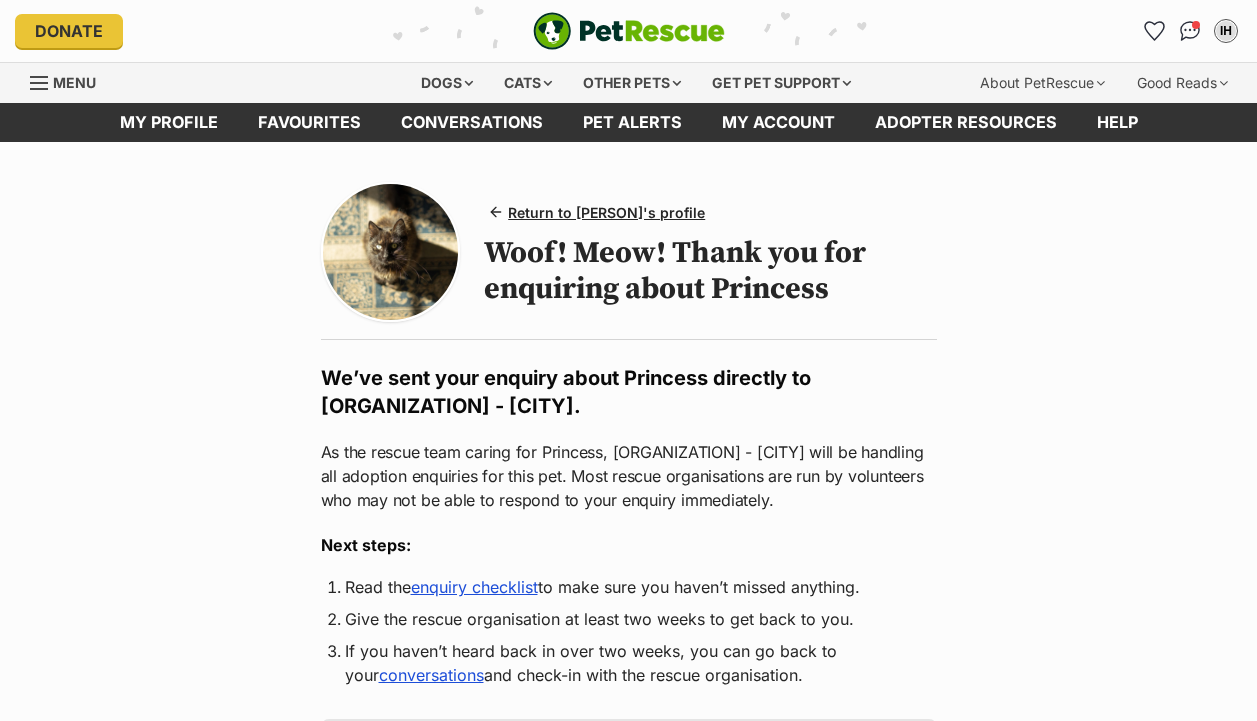 scroll, scrollTop: 0, scrollLeft: 0, axis: both 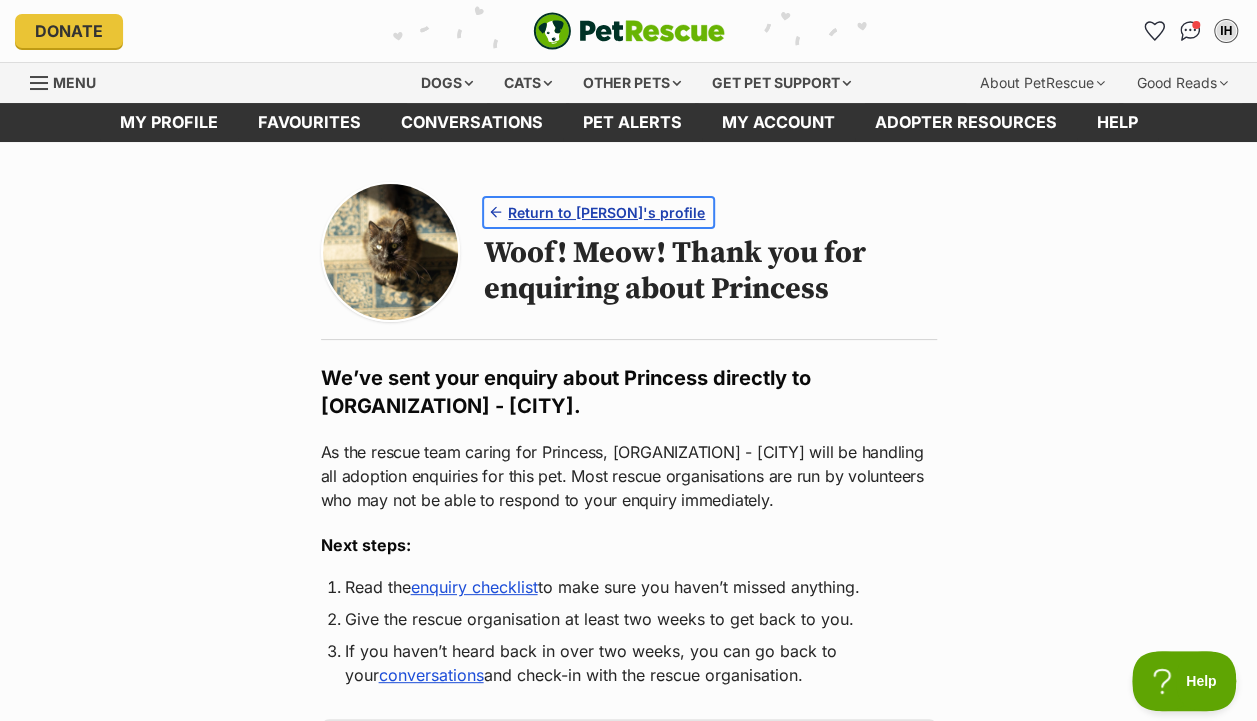 click on "Return to Princess's profile" at bounding box center (606, 212) 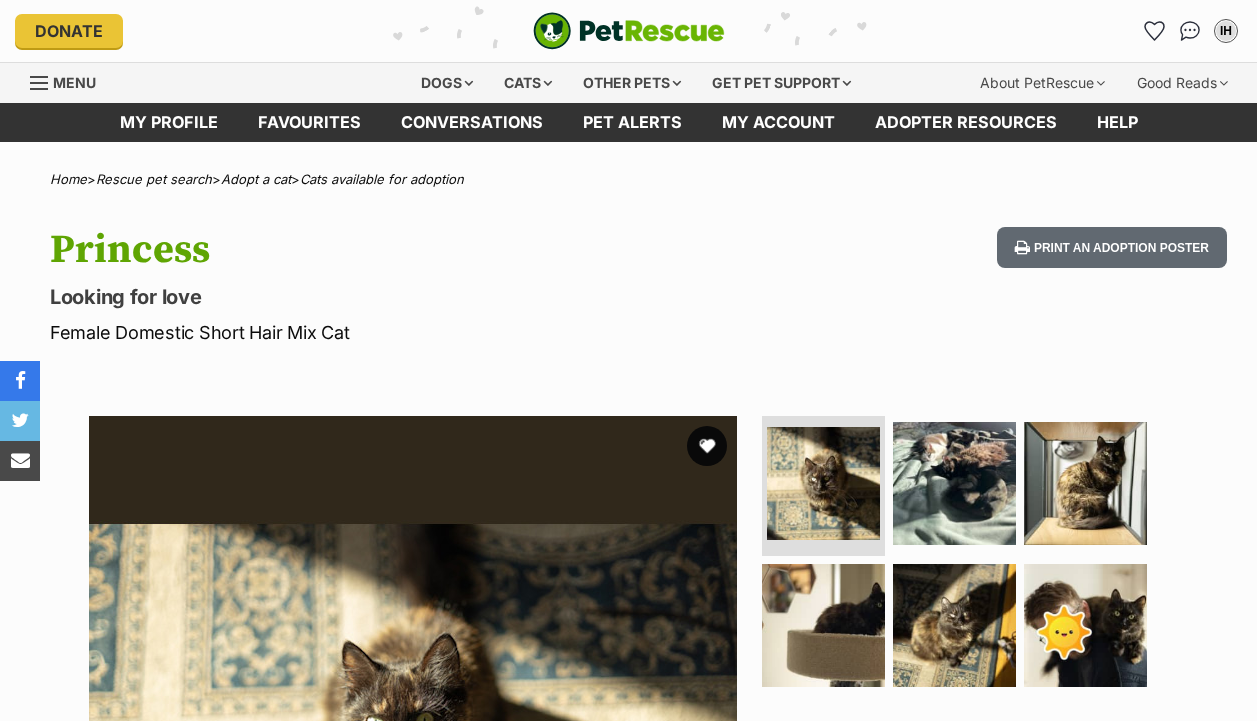 scroll, scrollTop: 0, scrollLeft: 0, axis: both 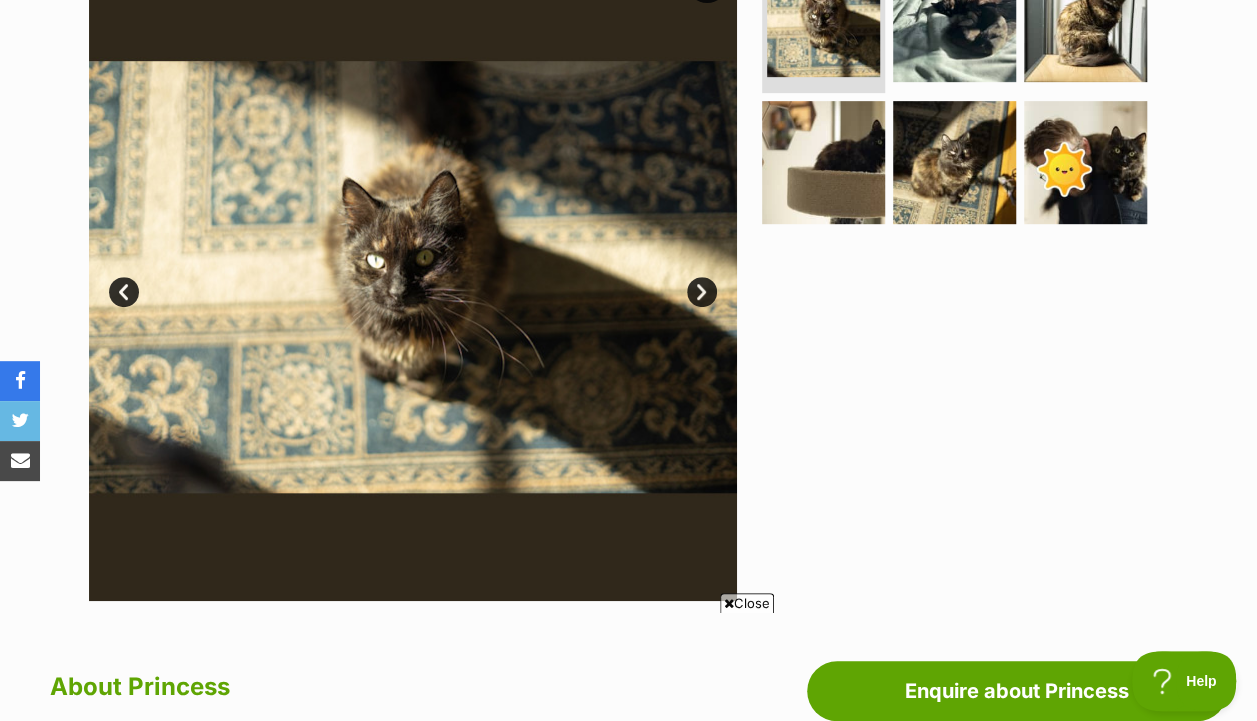 click on "Next" at bounding box center (702, 292) 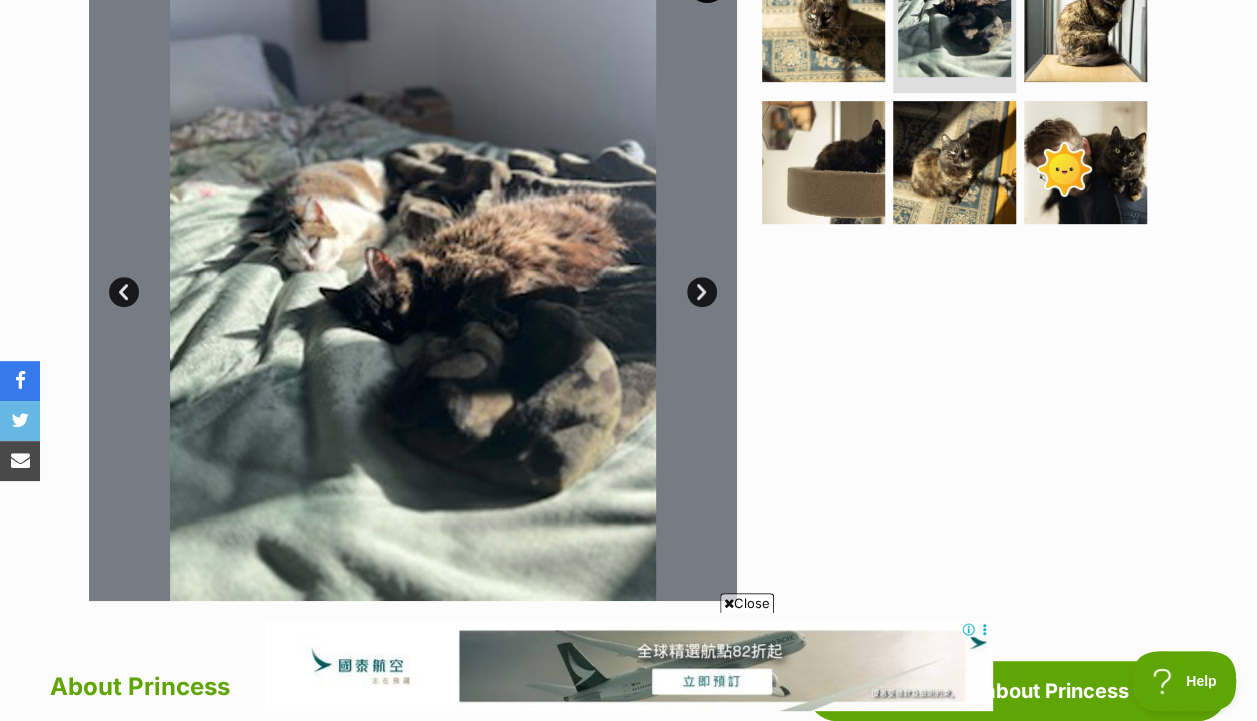 scroll, scrollTop: 0, scrollLeft: 0, axis: both 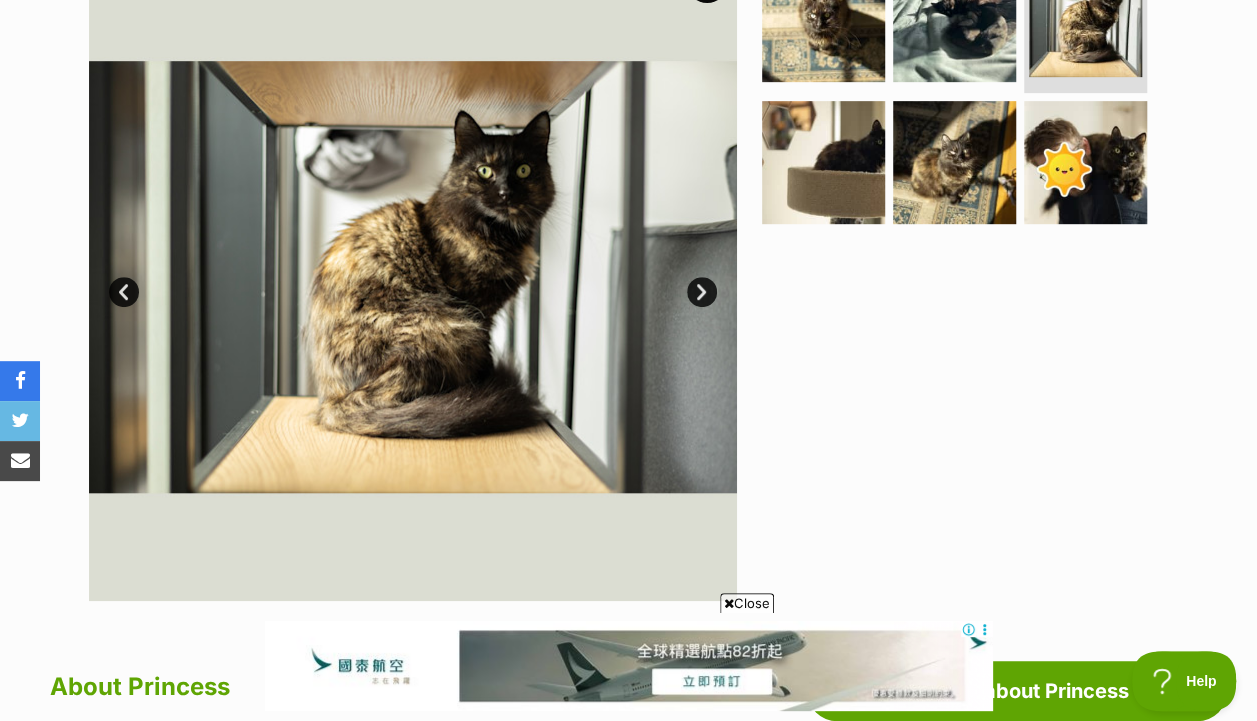 click on "Next" at bounding box center [702, 292] 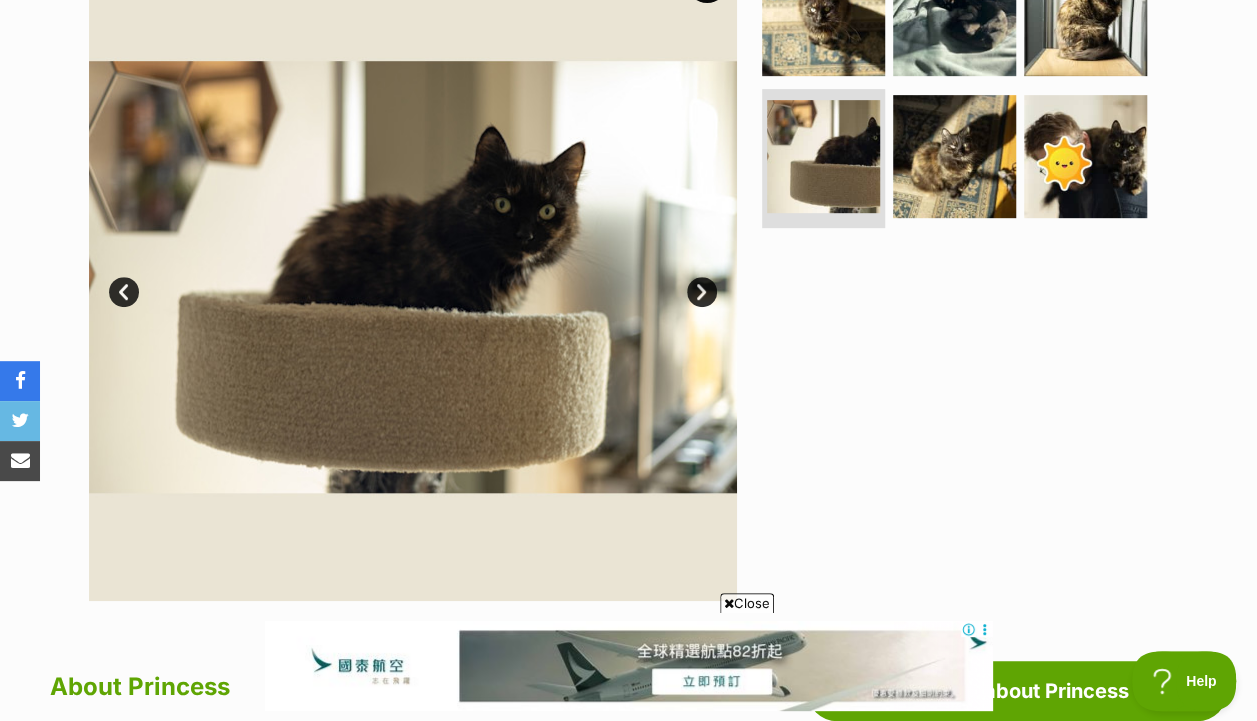 scroll, scrollTop: 0, scrollLeft: 0, axis: both 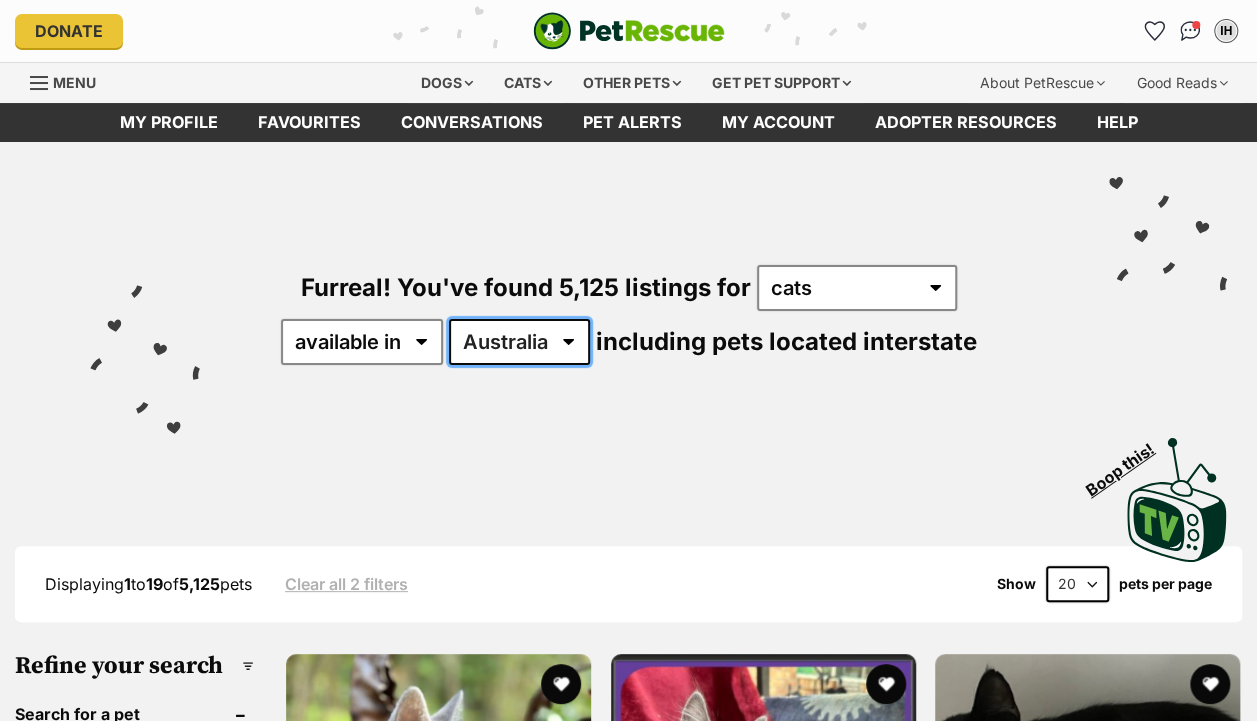 click on "Australia
ACT
NSW
NT
QLD
SA
TAS
VIC
WA" at bounding box center (519, 342) 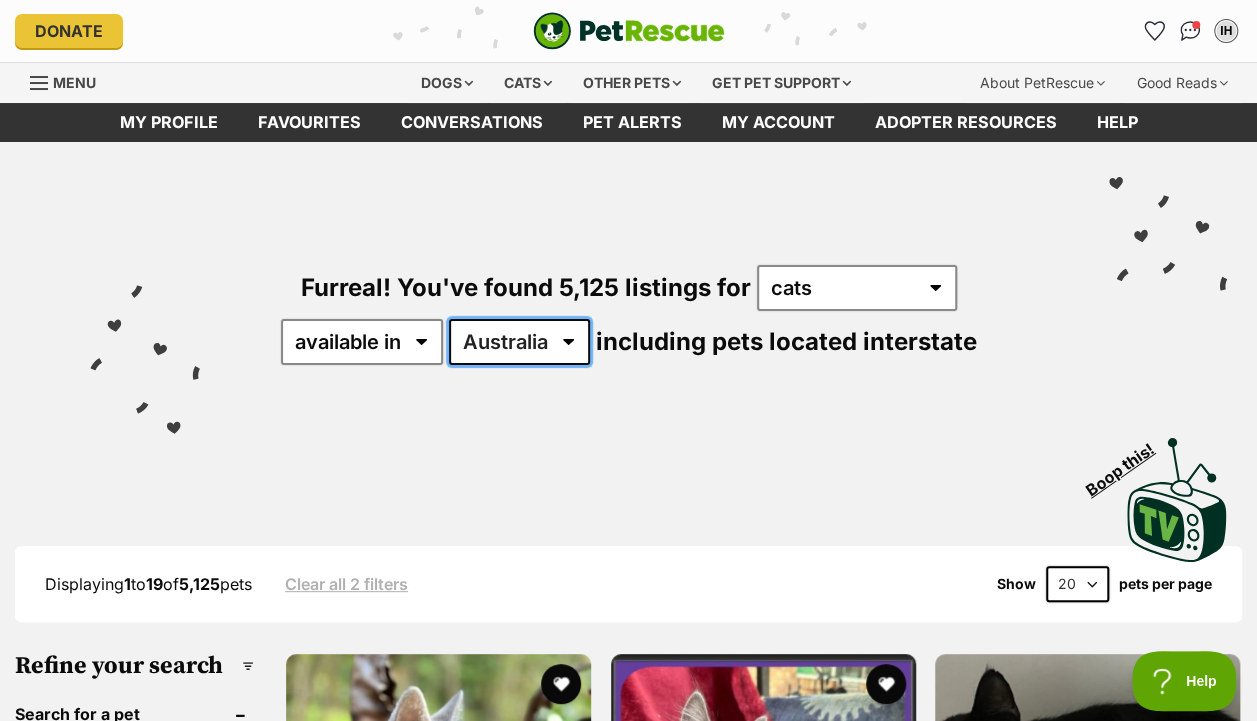 scroll, scrollTop: 0, scrollLeft: 0, axis: both 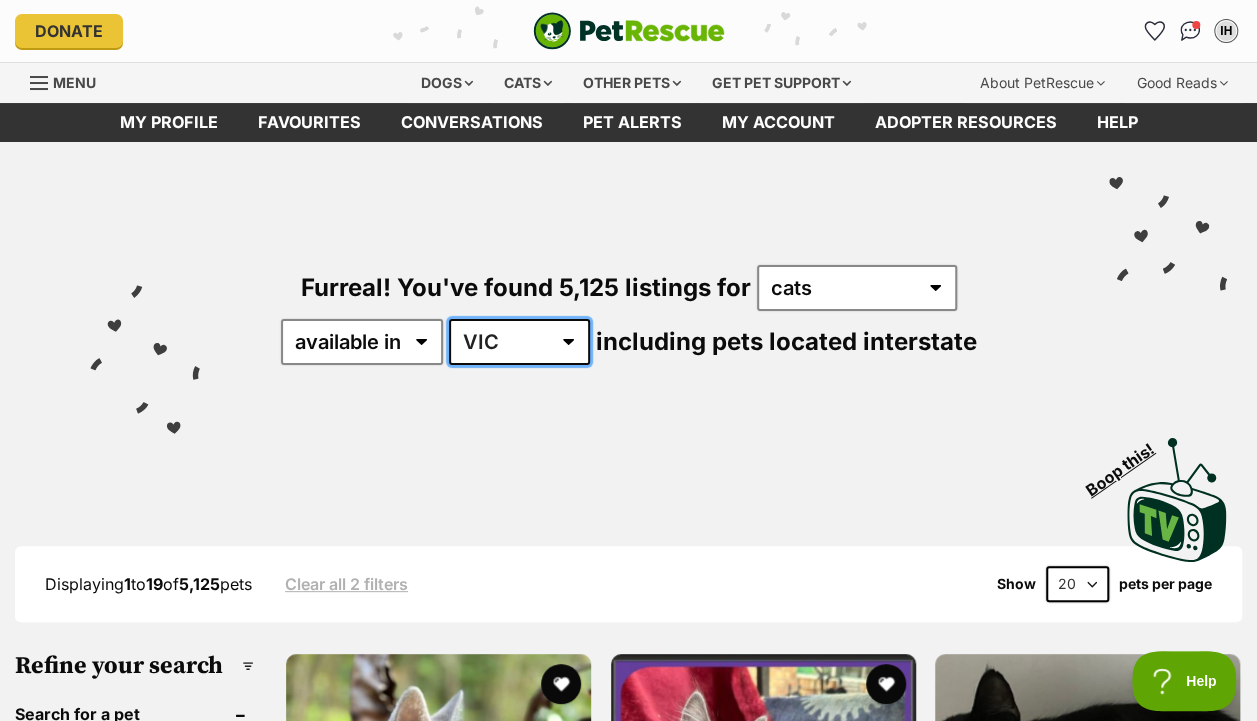 click on "Australia
ACT
NSW
NT
QLD
SA
TAS
VIC
WA" at bounding box center [519, 342] 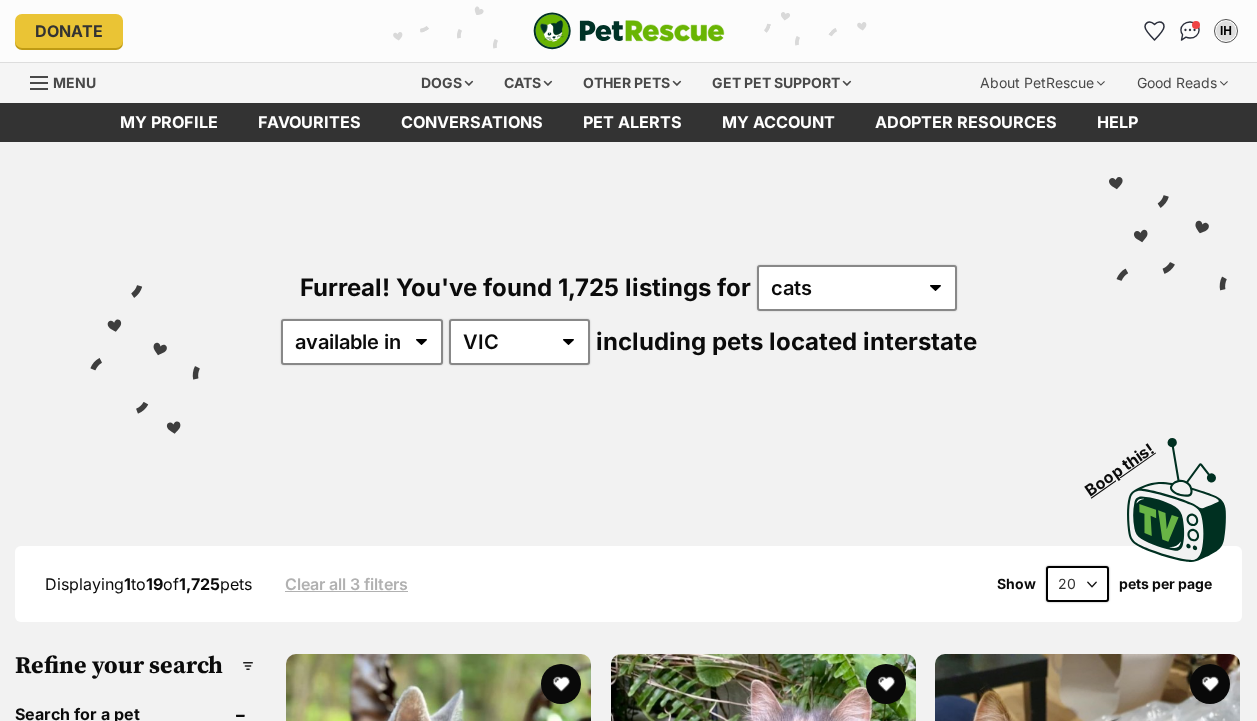 scroll, scrollTop: 0, scrollLeft: 0, axis: both 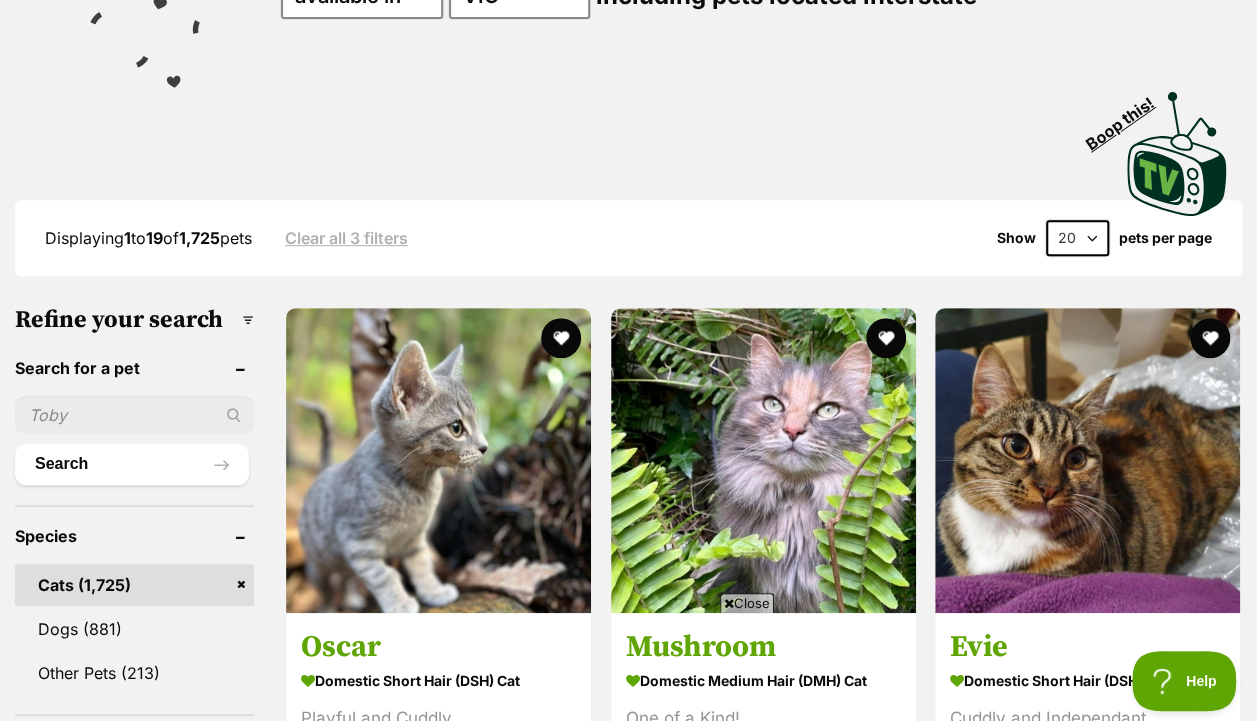 drag, startPoint x: 206, startPoint y: 236, endPoint x: 287, endPoint y: 235, distance: 81.00617 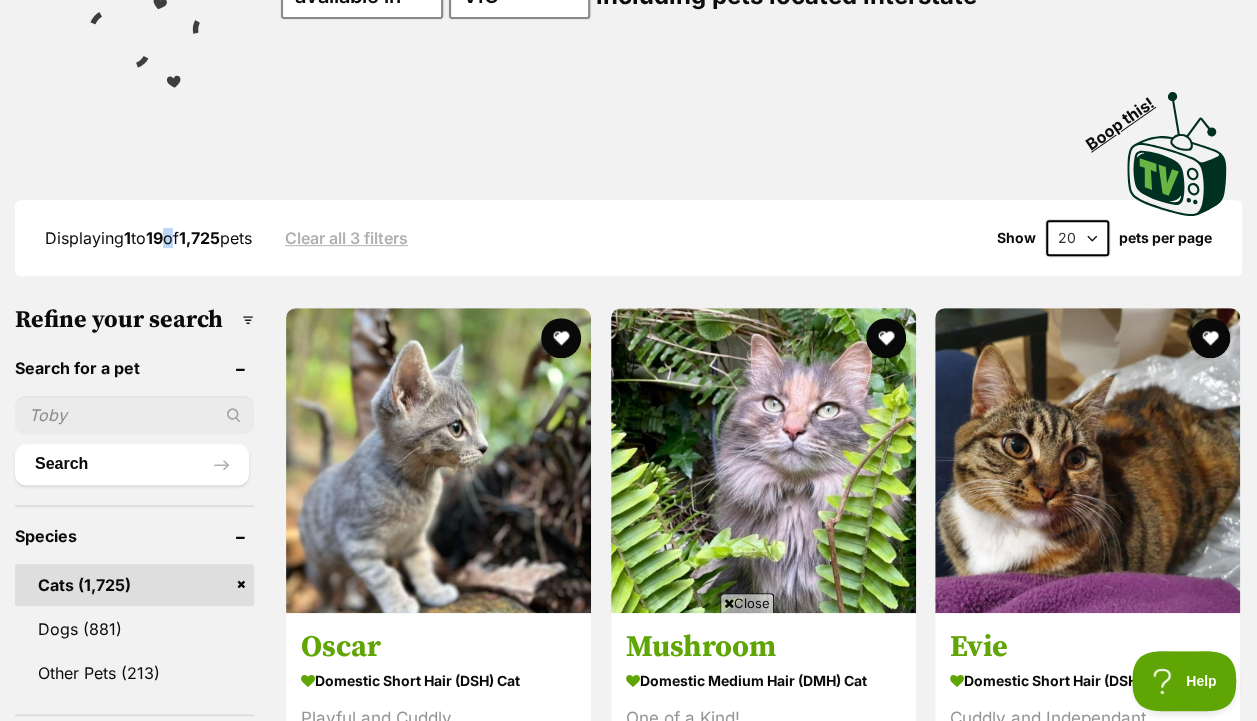 drag, startPoint x: 287, startPoint y: 235, endPoint x: 179, endPoint y: 269, distance: 113.22544 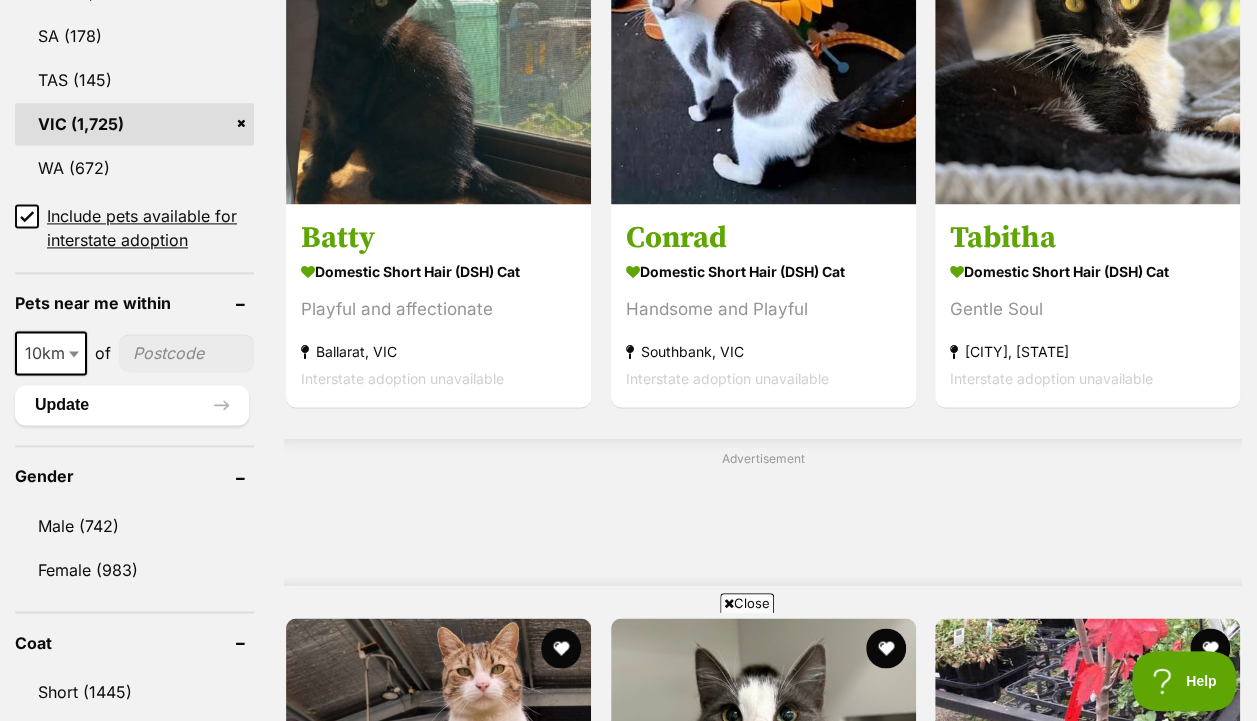 scroll, scrollTop: 1262, scrollLeft: 0, axis: vertical 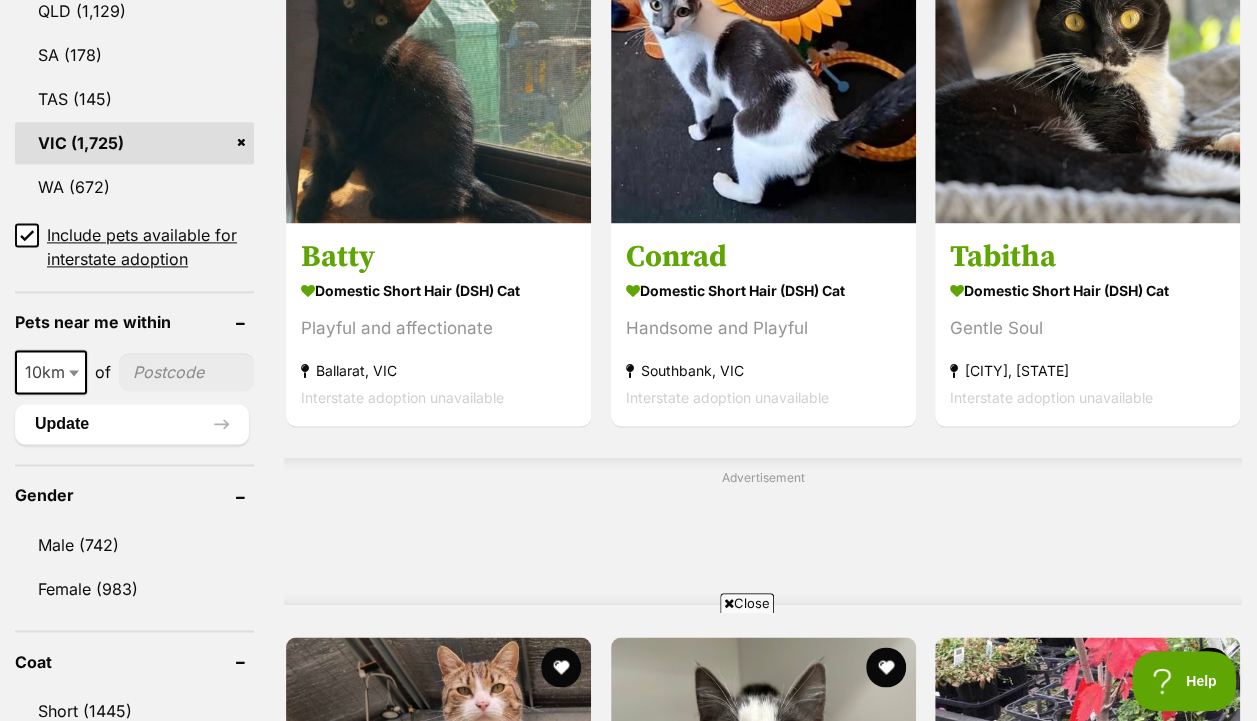 click at bounding box center (186, 372) 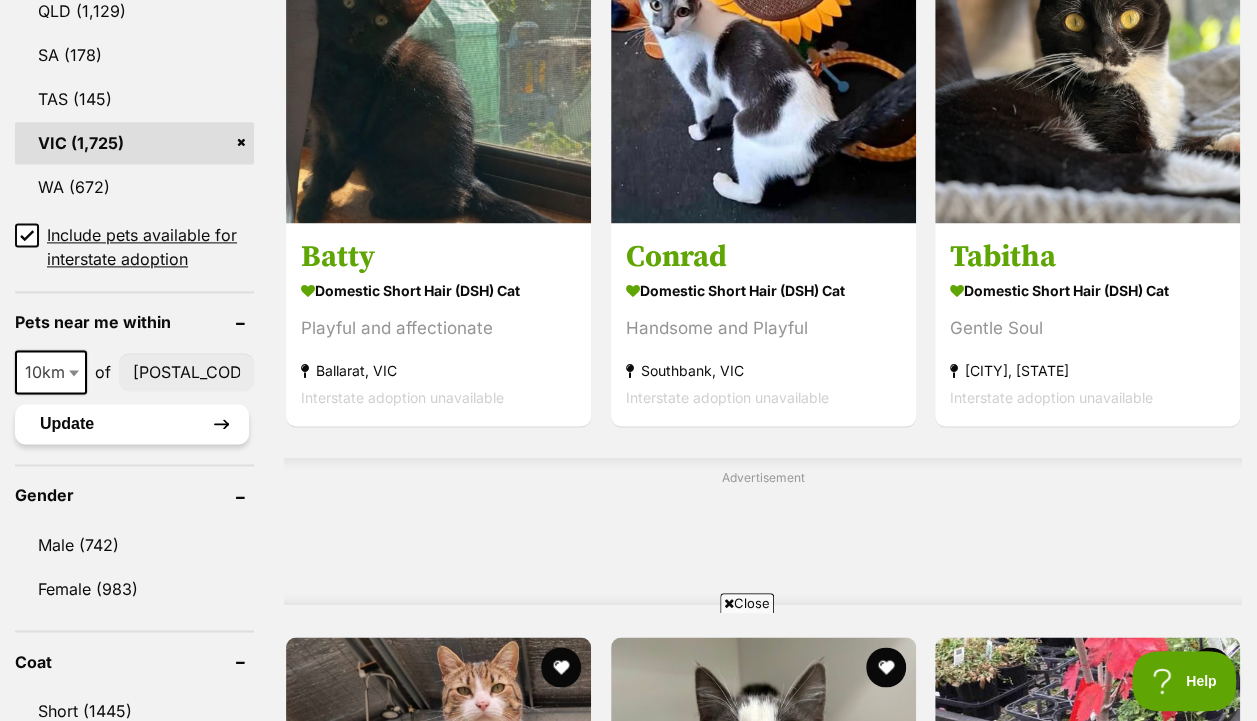 type on "[POSTAL_CODE]" 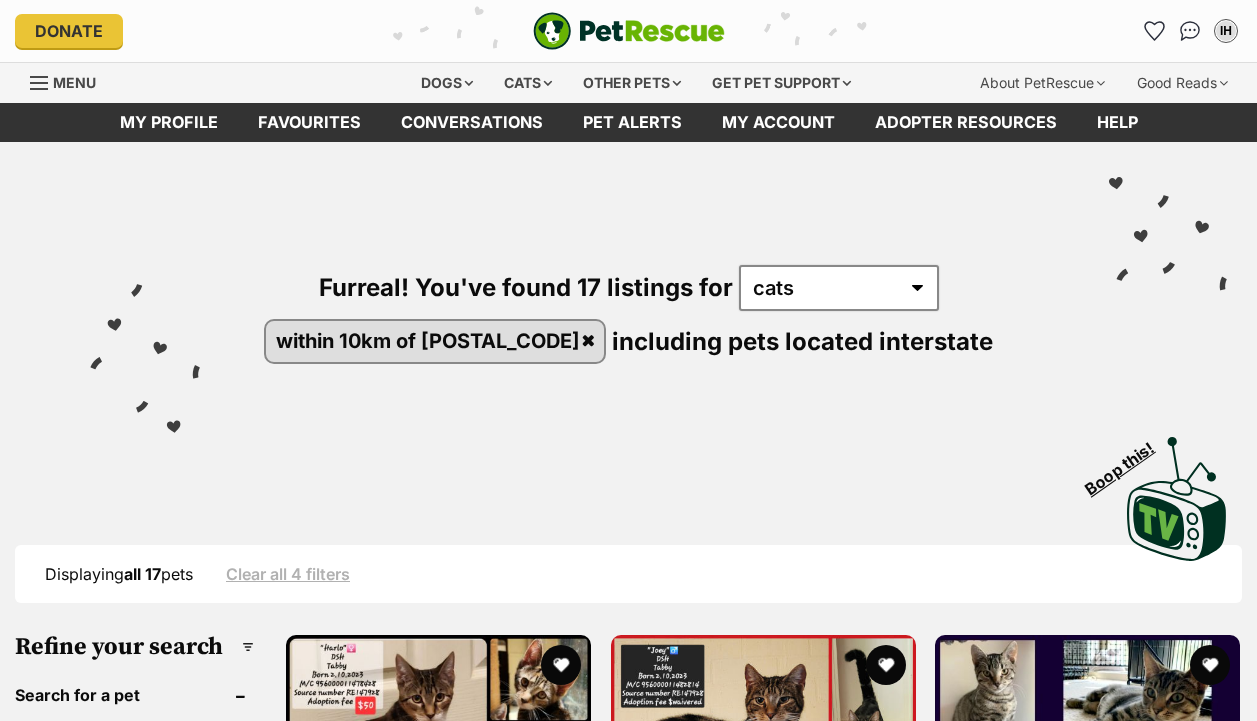 scroll, scrollTop: 0, scrollLeft: 0, axis: both 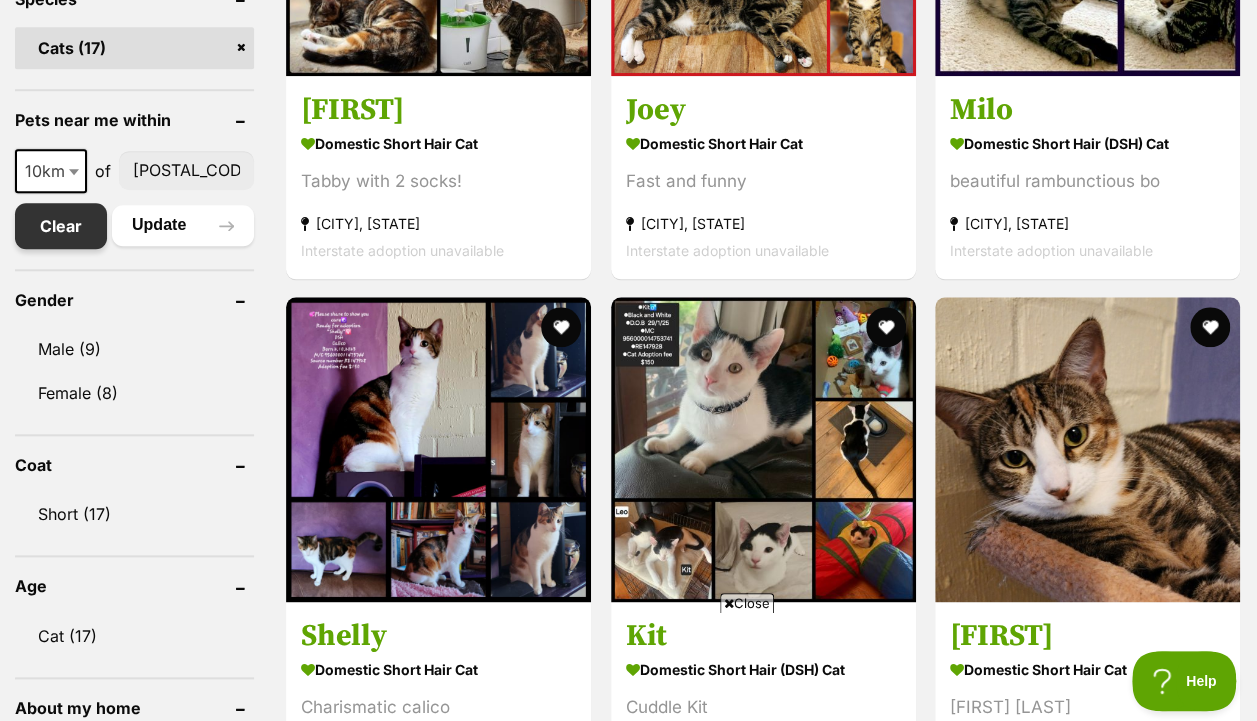 click on "Clear" at bounding box center (61, 226) 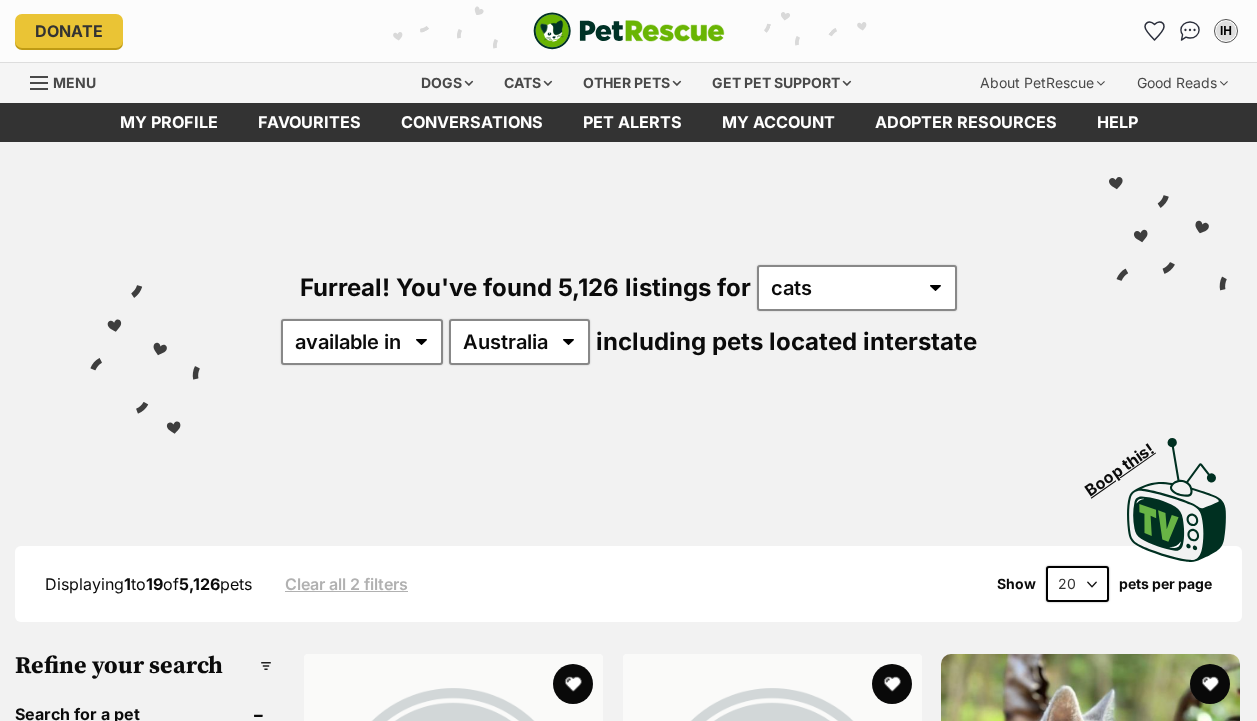 scroll, scrollTop: 0, scrollLeft: 0, axis: both 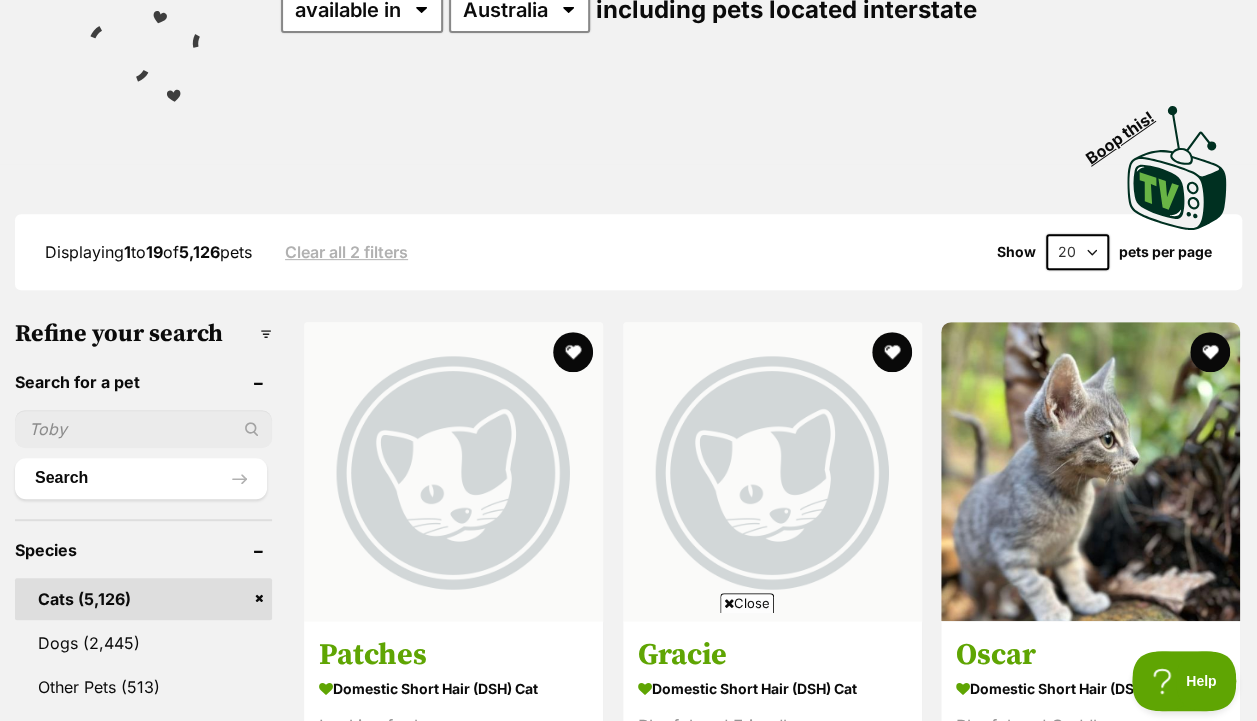 click on "Refine your search" at bounding box center (143, 334) 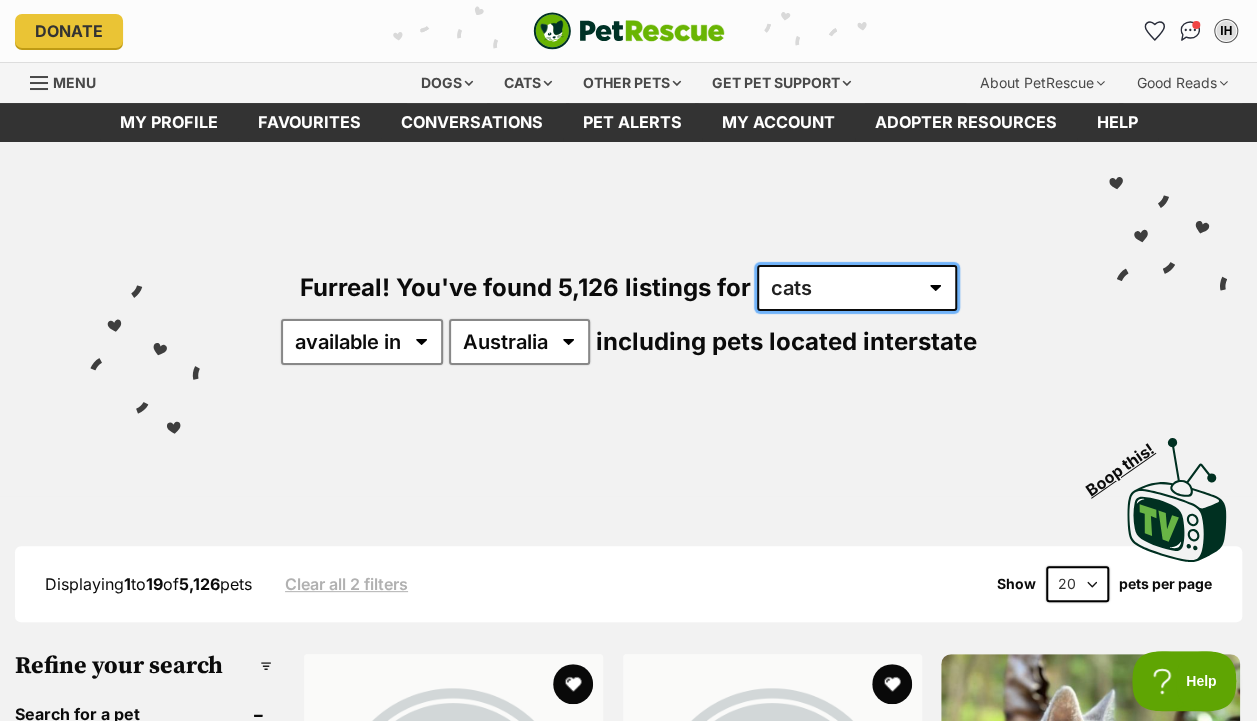 click on "any type of pet
cats
dogs
other pets" at bounding box center [857, 288] 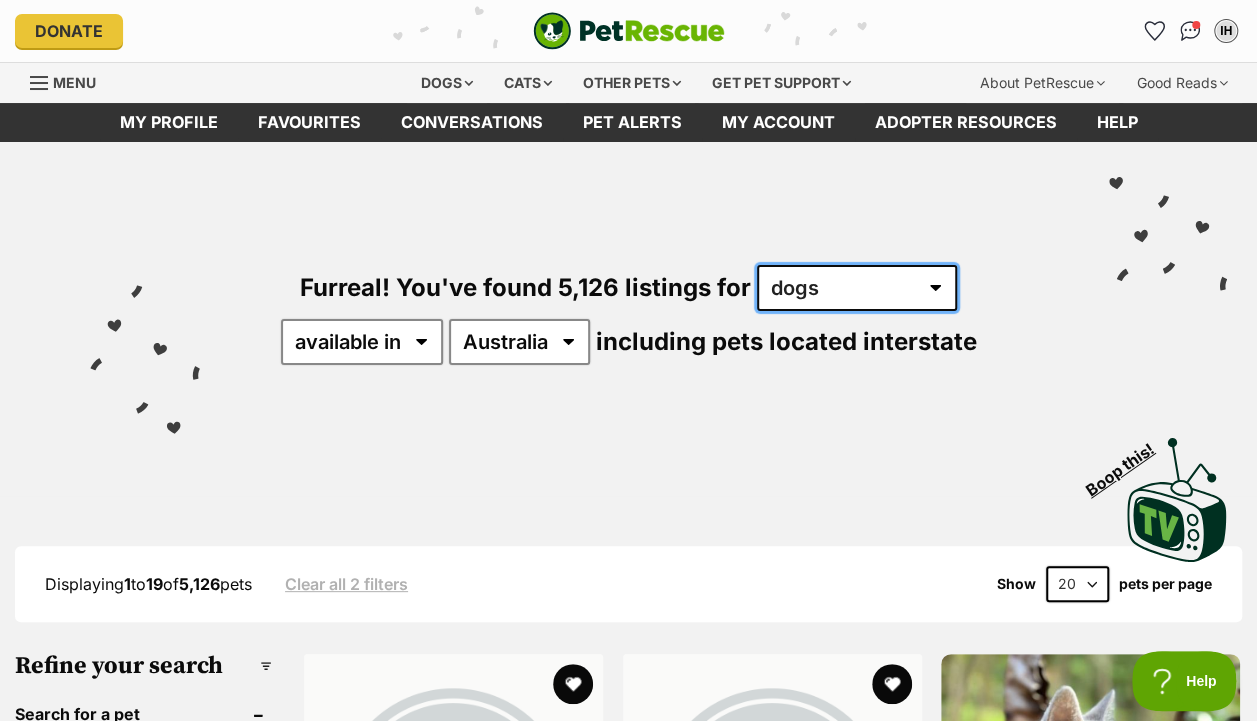 click on "any type of pet
cats
dogs
other pets" at bounding box center (857, 288) 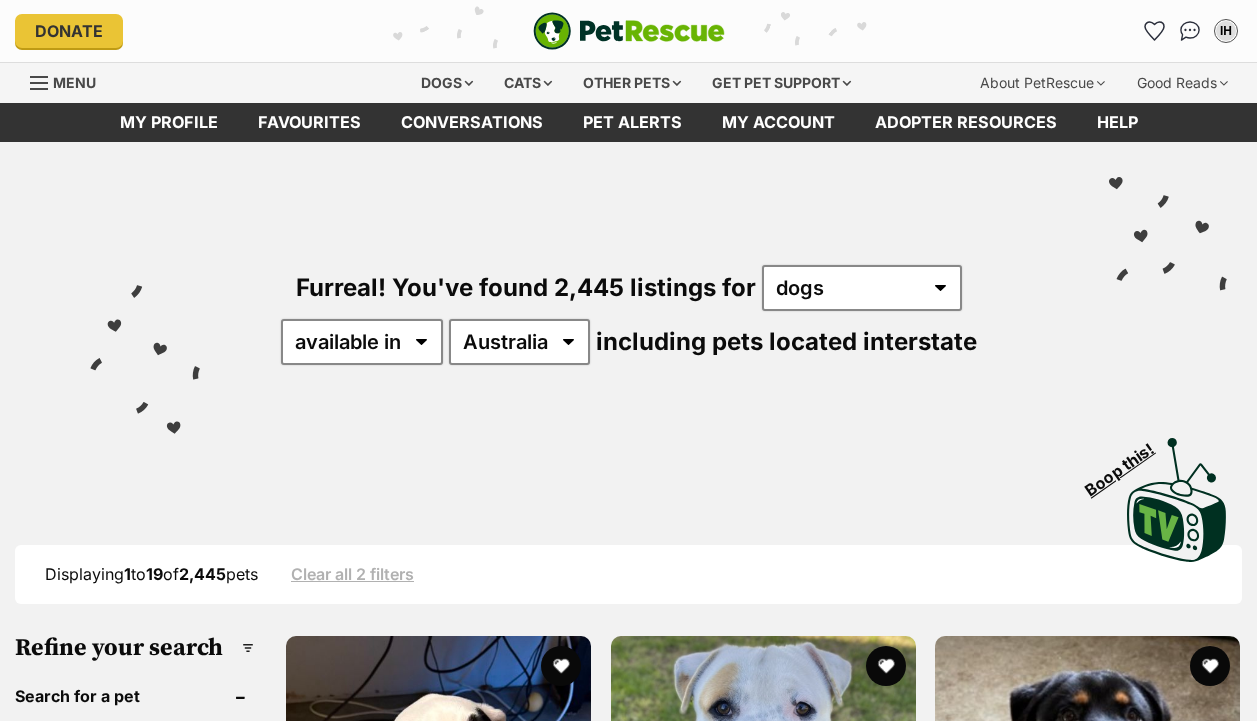 scroll, scrollTop: 564, scrollLeft: 0, axis: vertical 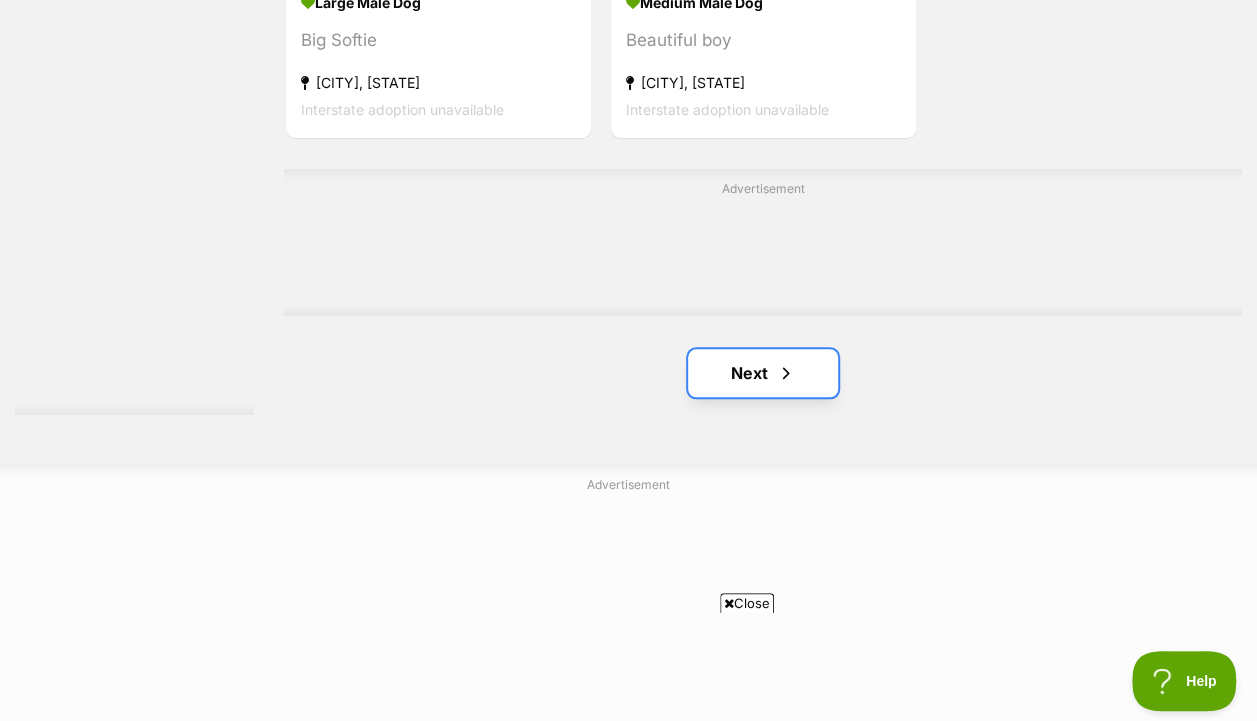 click on "Next" at bounding box center [763, 373] 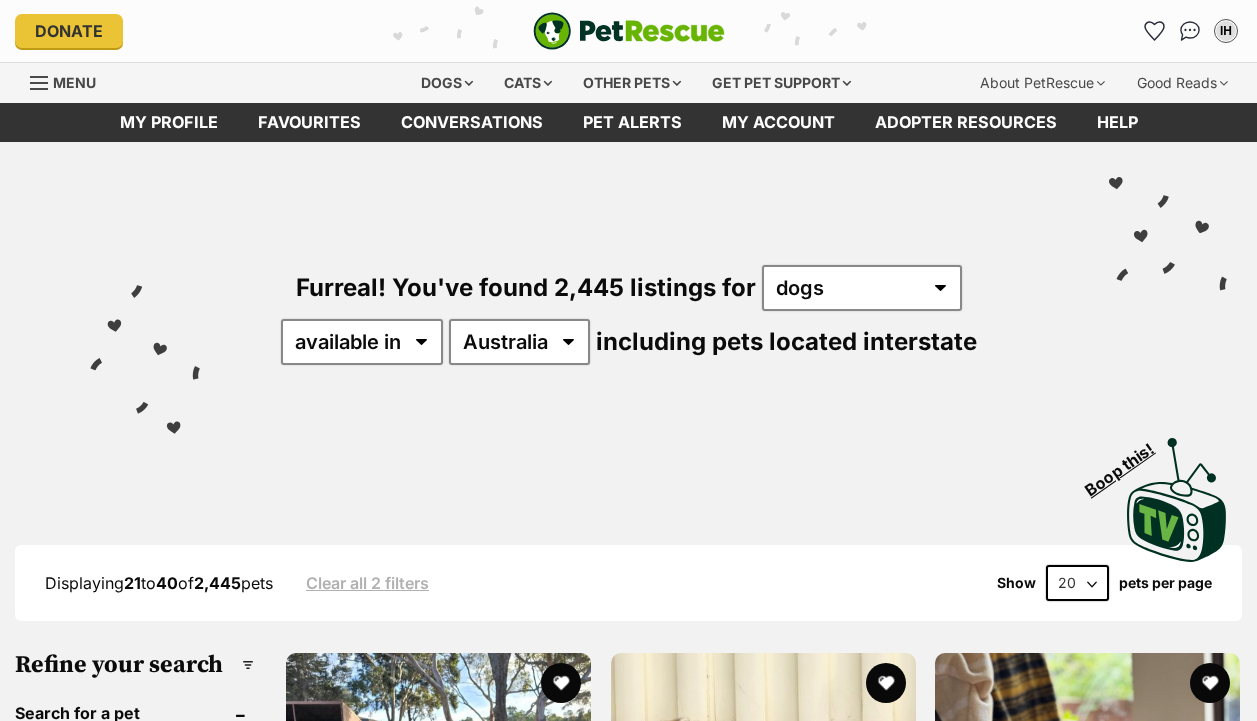 scroll, scrollTop: 0, scrollLeft: 0, axis: both 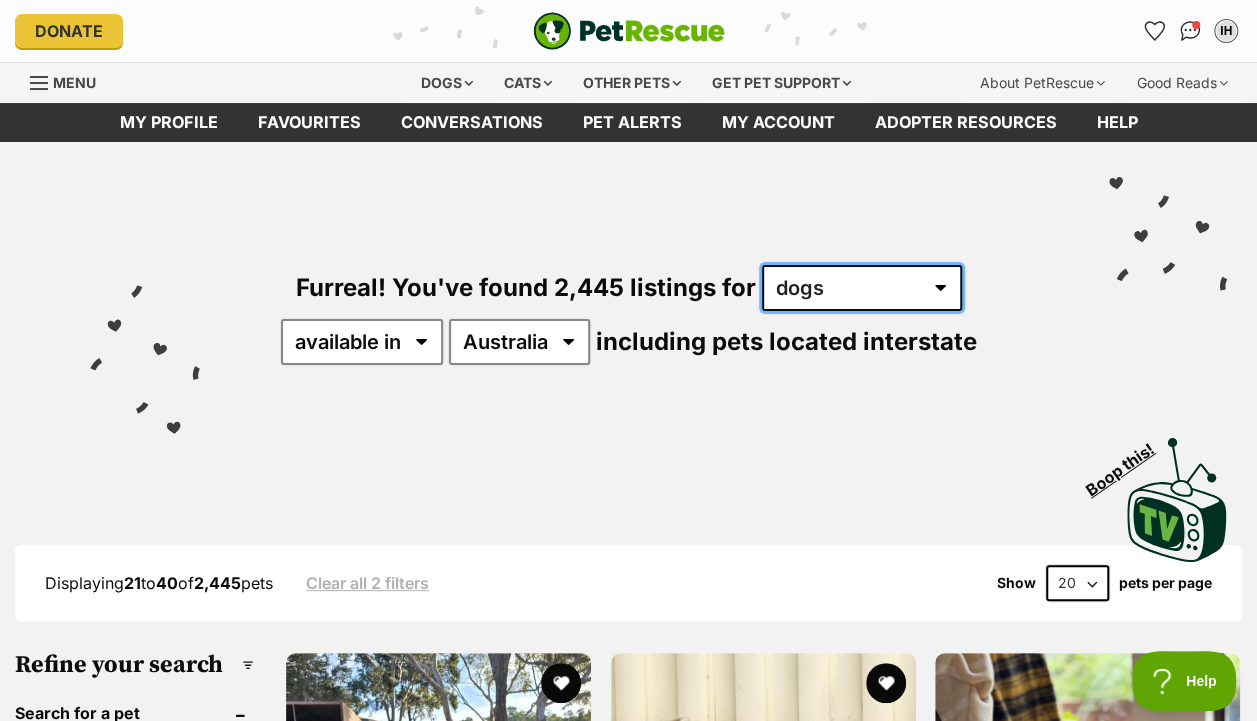 click on "any type of pet
cats
dogs
other pets" at bounding box center (862, 288) 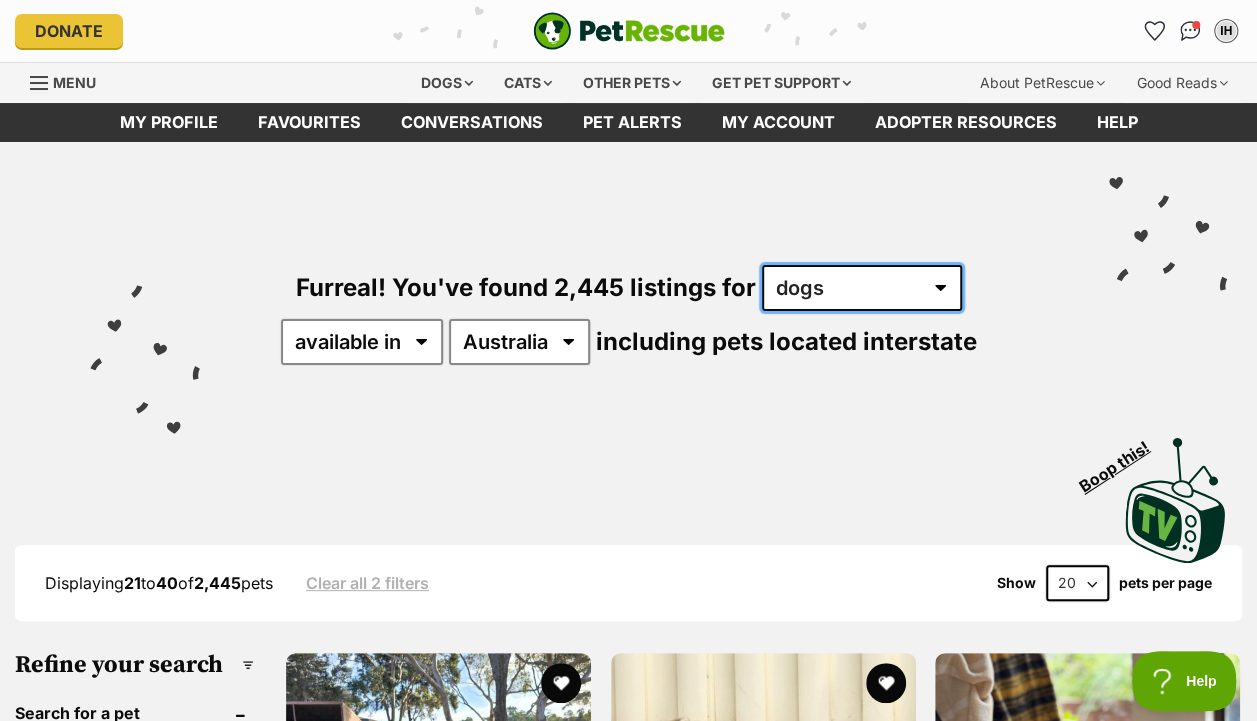 select on "Cats" 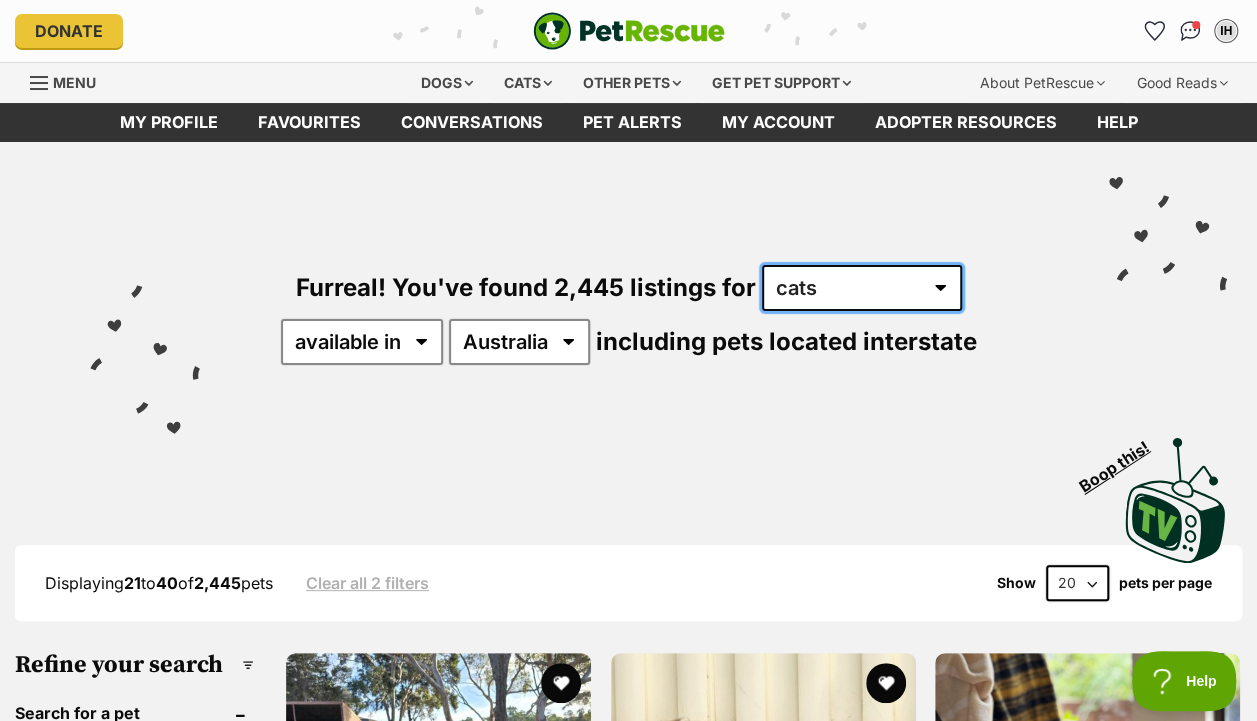 click on "any type of pet
cats
dogs
other pets" at bounding box center (862, 288) 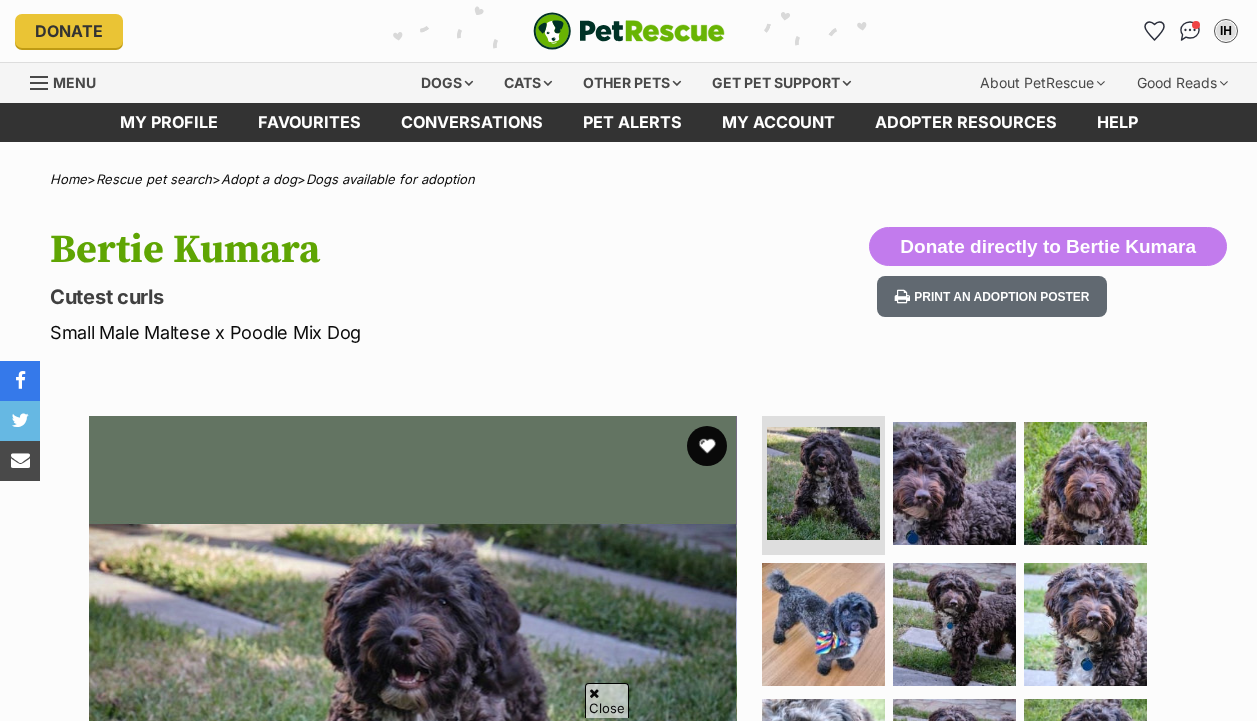 scroll, scrollTop: 142, scrollLeft: 0, axis: vertical 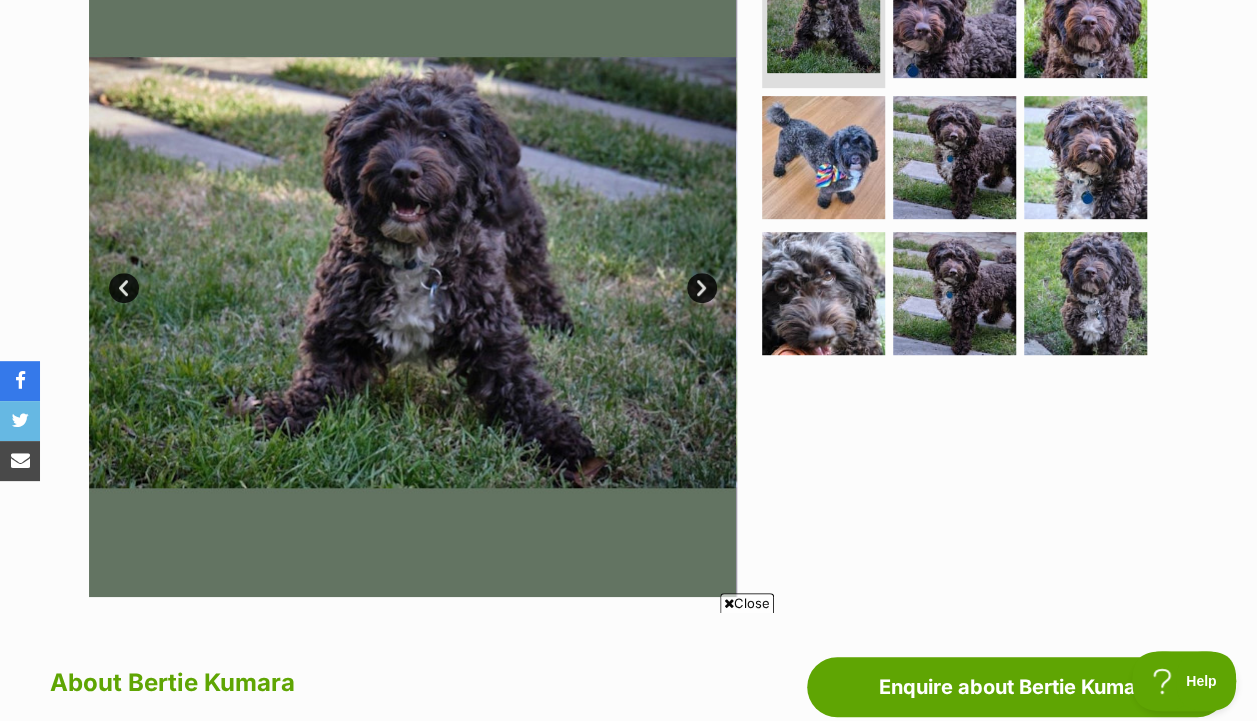 click on "Next" at bounding box center (702, 288) 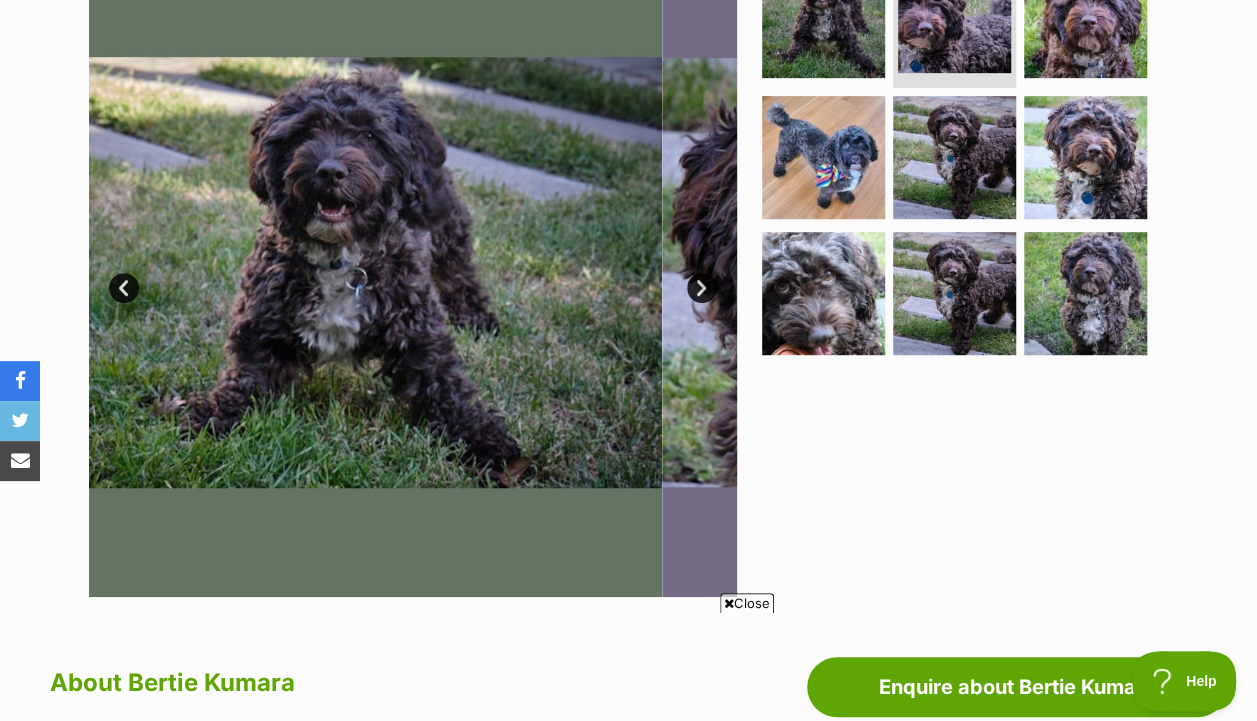 scroll, scrollTop: 0, scrollLeft: 0, axis: both 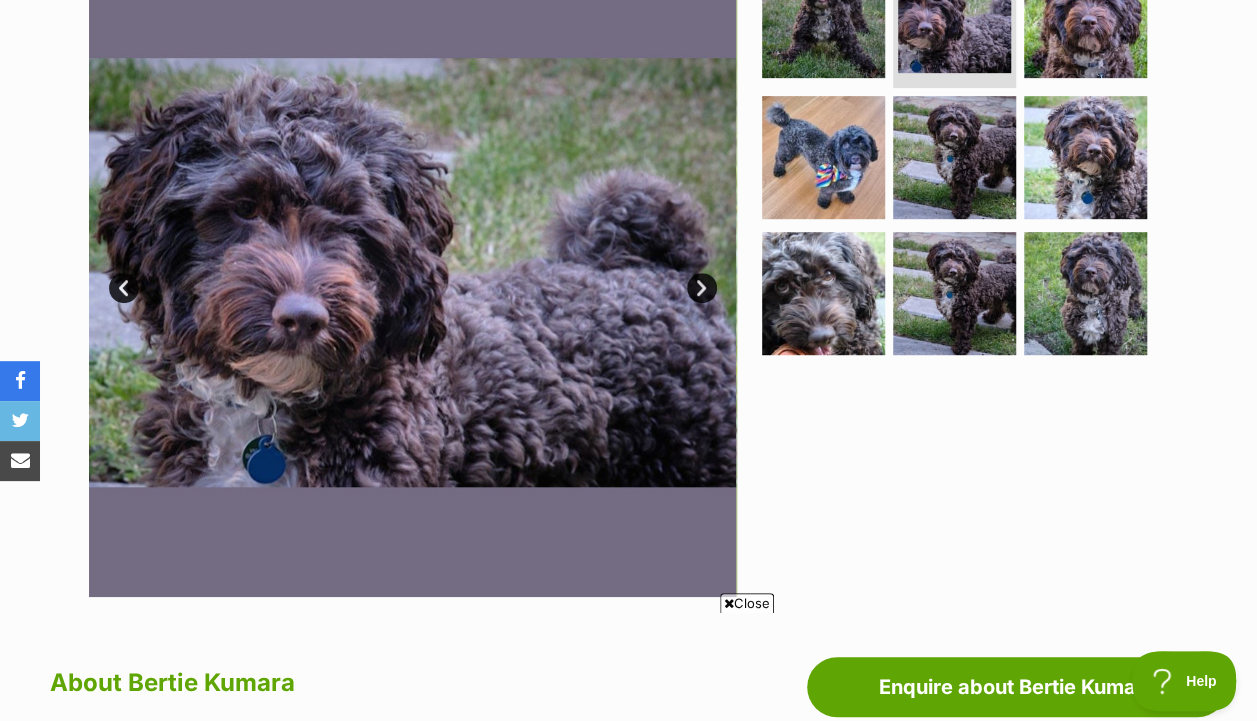 click on "Next" at bounding box center [702, 288] 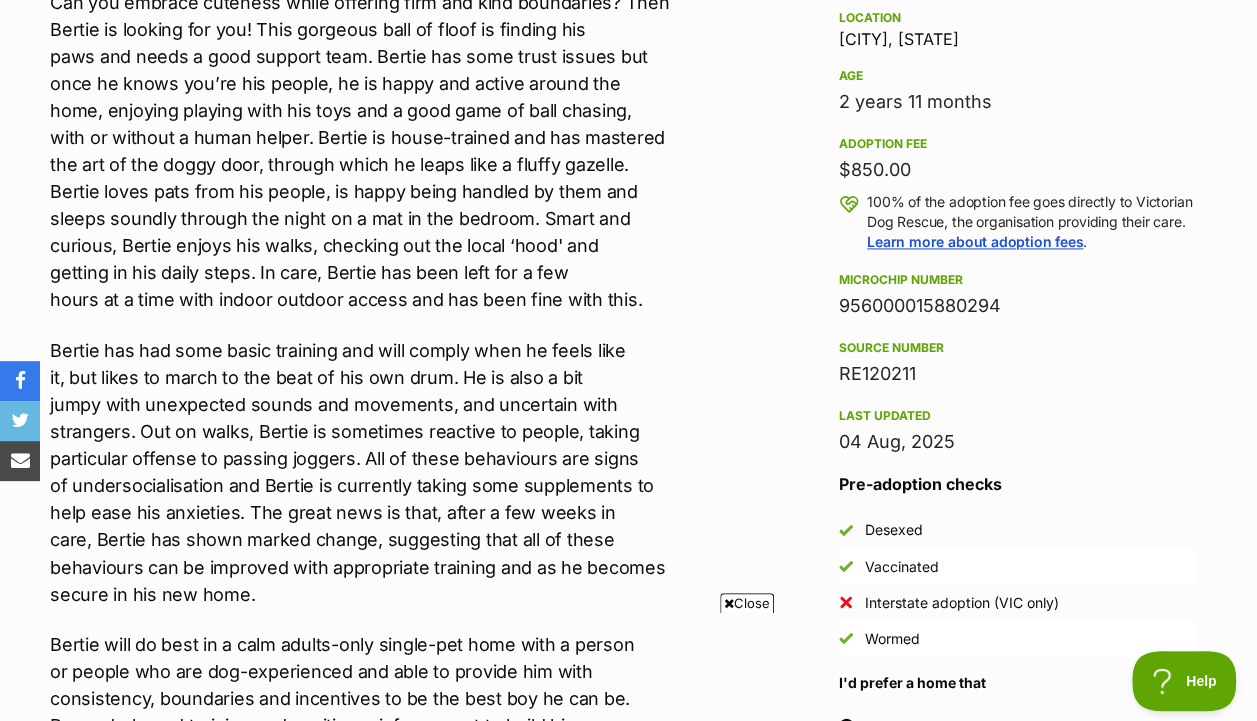 scroll, scrollTop: 1339, scrollLeft: 0, axis: vertical 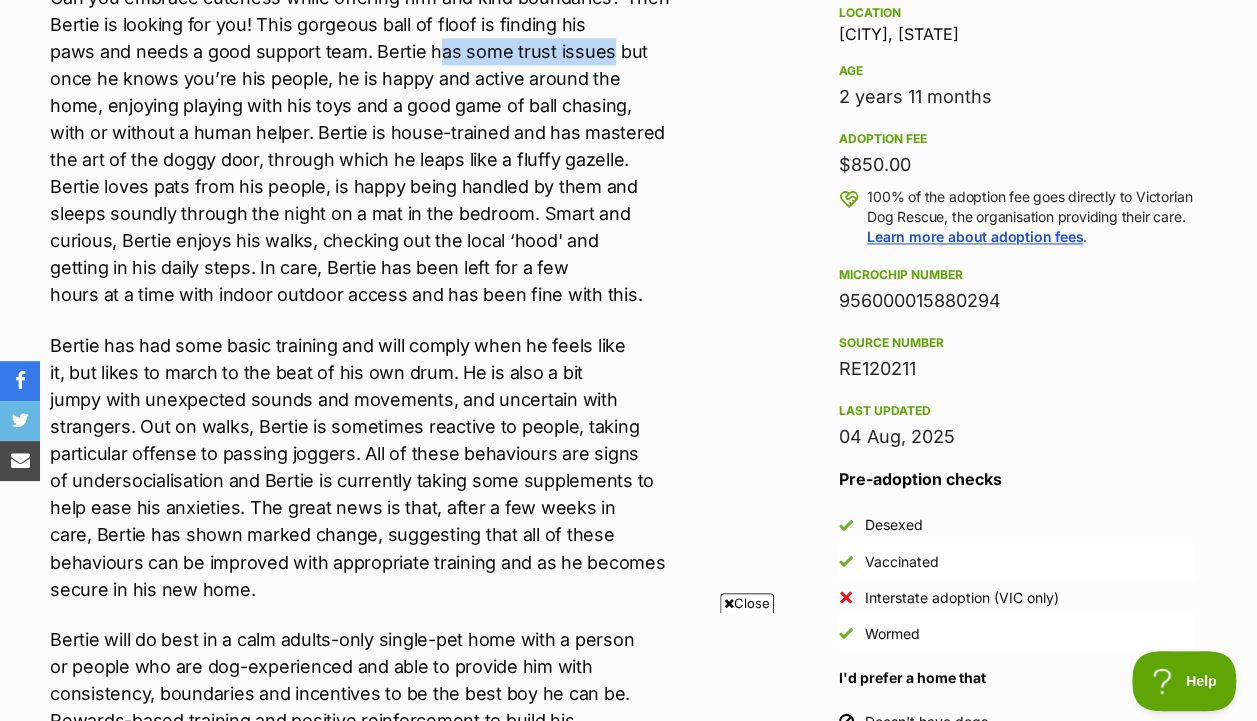 drag, startPoint x: 441, startPoint y: 52, endPoint x: 601, endPoint y: 61, distance: 160.25293 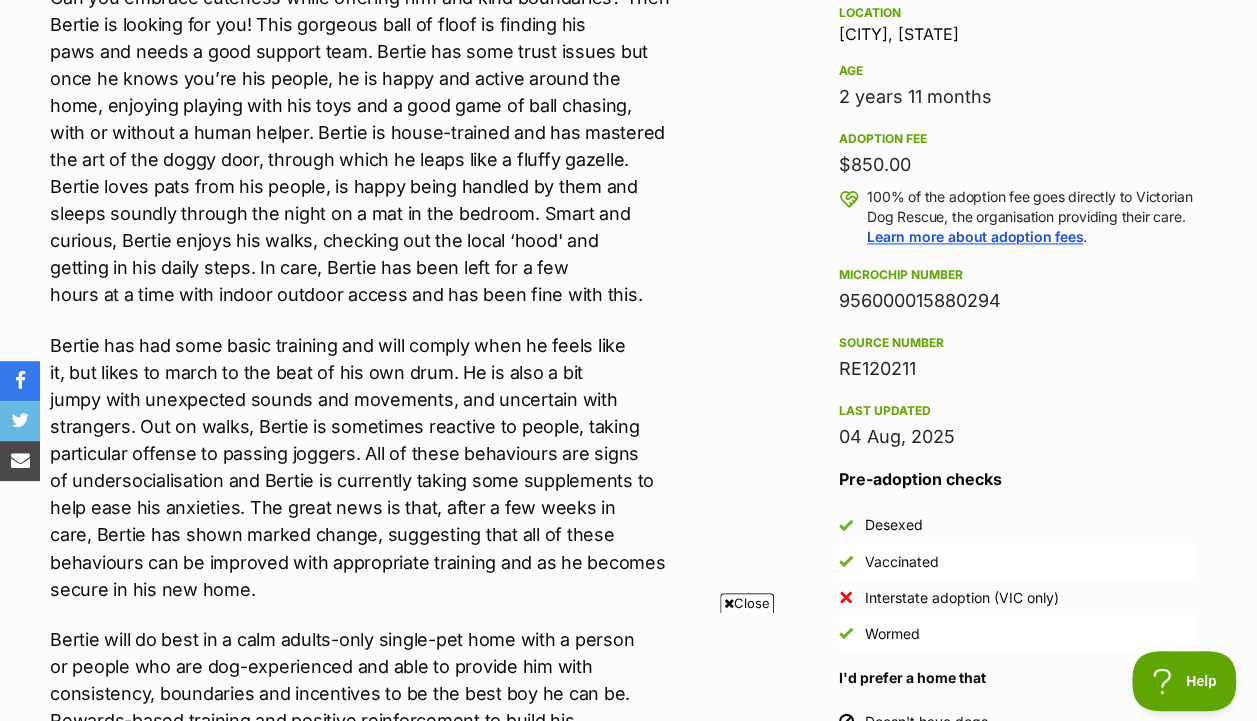 drag, startPoint x: 601, startPoint y: 61, endPoint x: 493, endPoint y: 203, distance: 178.40404 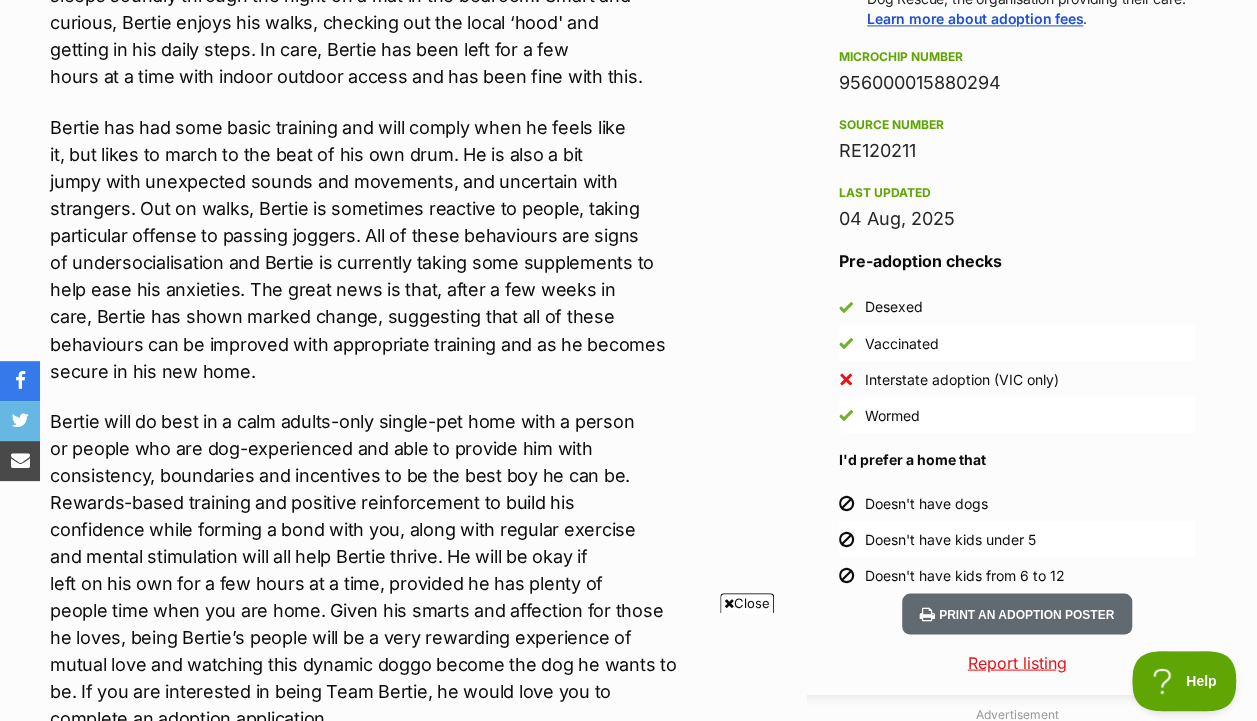 scroll, scrollTop: 1559, scrollLeft: 0, axis: vertical 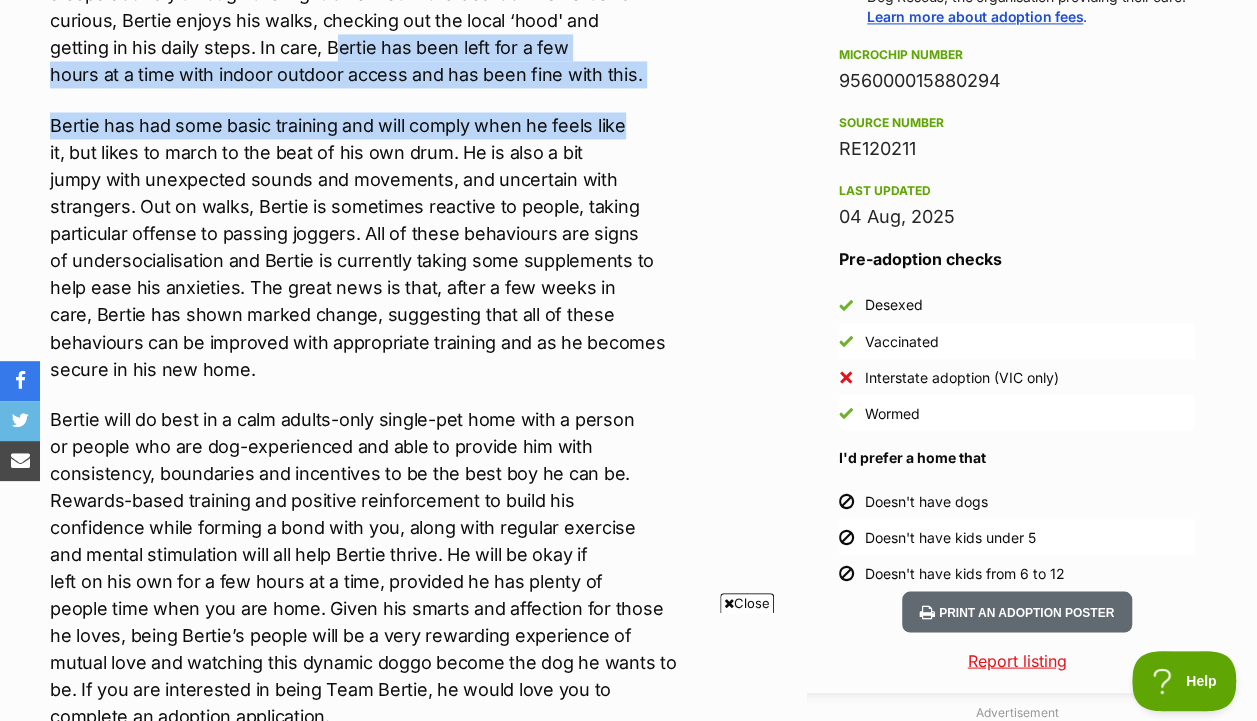 drag, startPoint x: 331, startPoint y: 46, endPoint x: 622, endPoint y: 88, distance: 294.01532 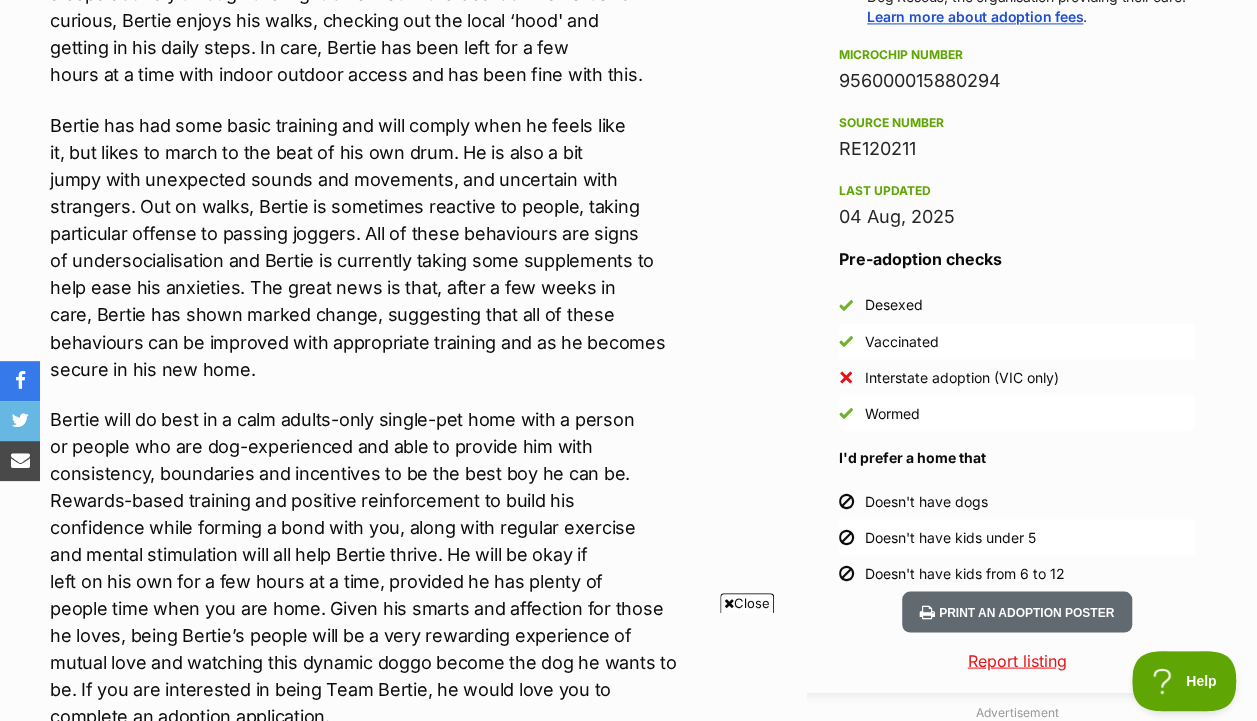 drag, startPoint x: 622, startPoint y: 88, endPoint x: 593, endPoint y: 316, distance: 229.8369 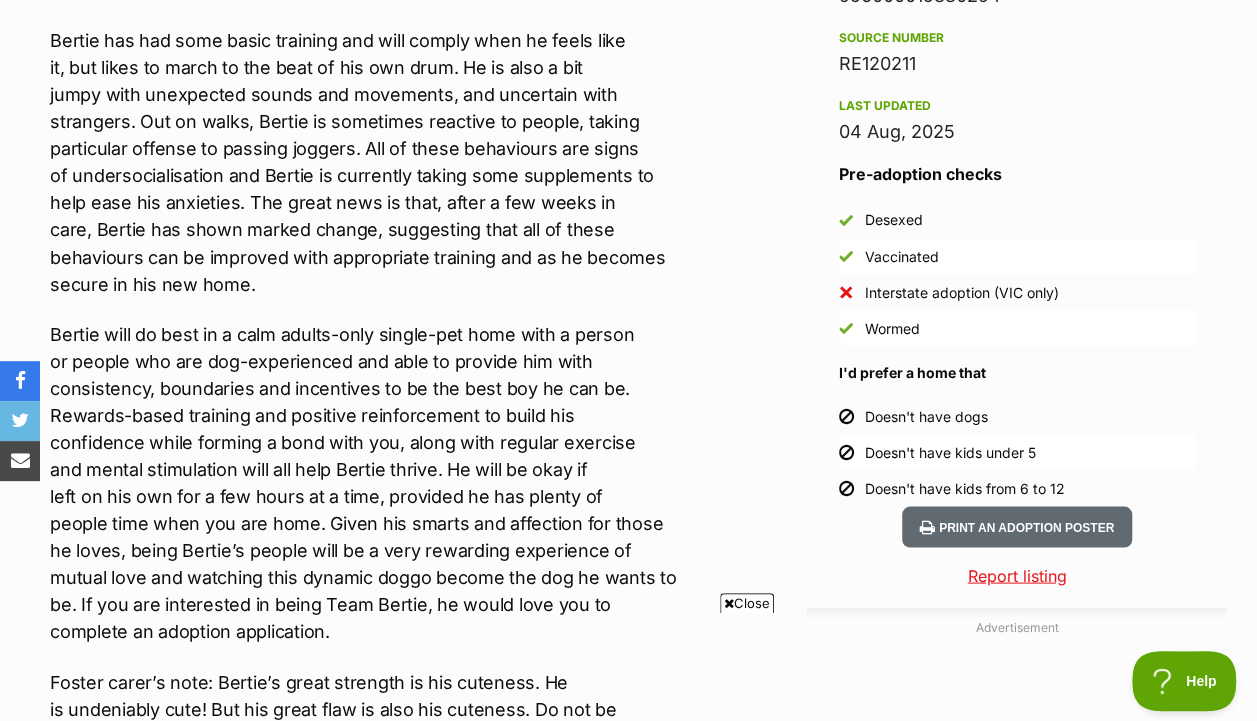 scroll, scrollTop: 1645, scrollLeft: 0, axis: vertical 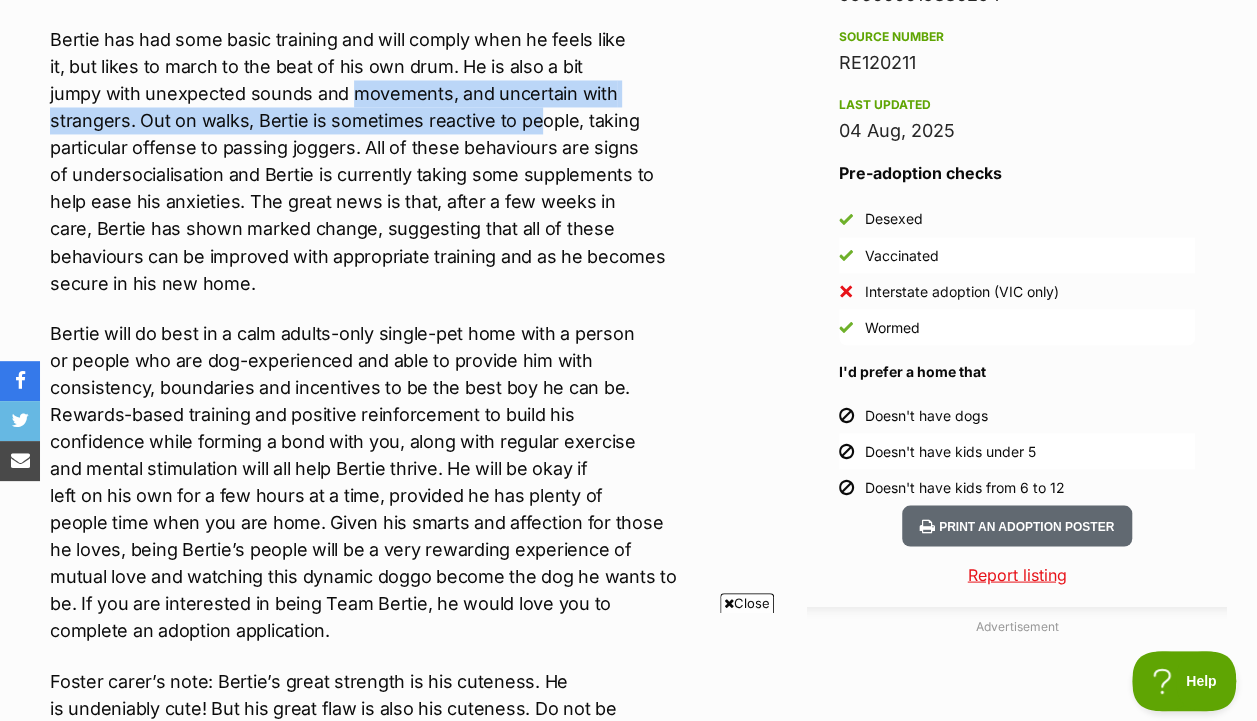 drag, startPoint x: 348, startPoint y: 103, endPoint x: 534, endPoint y: 132, distance: 188.24718 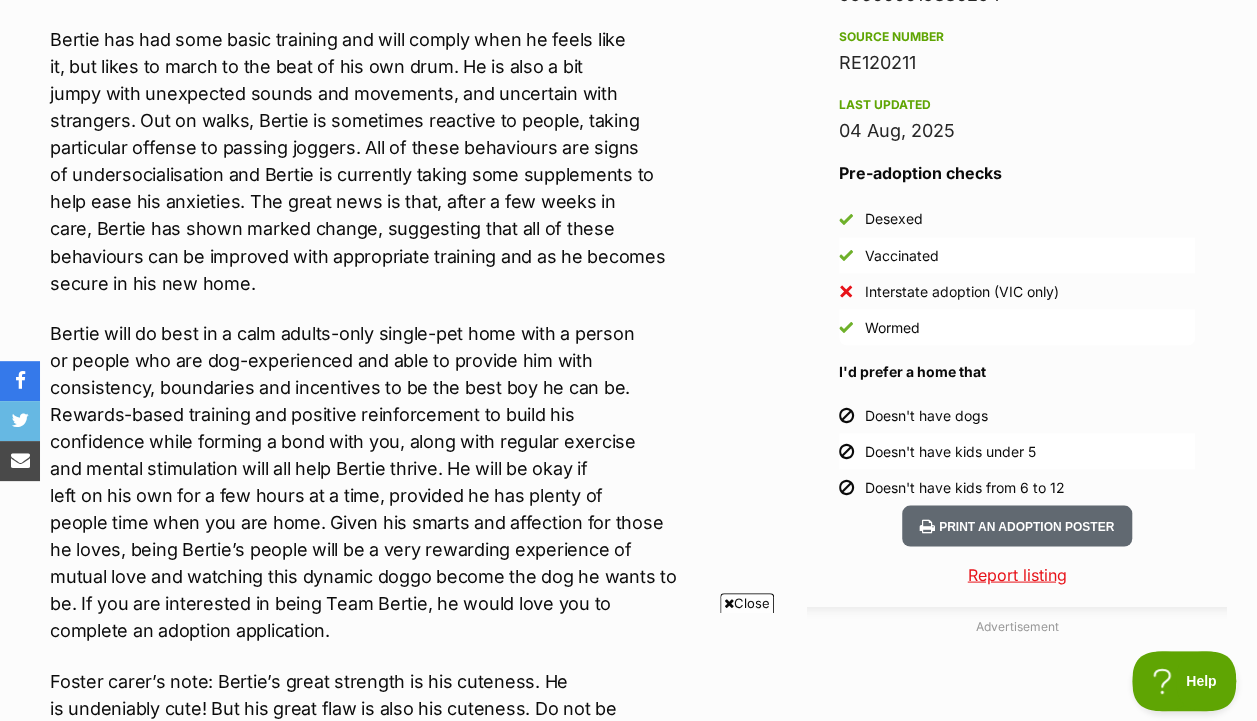 click on "Bertie has had some basic training and will comply when he feels like
it, but likes to march to the beat of his own drum. He is also a bit
jumpy with unexpected sounds and movements, and uncertain with
strangers. Out on walks, Bertie is sometimes reactive to people, taking
particular offense to passing joggers. All of these behaviours are signs
of undersocialisation and Bertie is currently taking some supplements to
help ease his anxieties. The great news is that, after a few weeks in
care, Bertie has shown marked change, suggesting that all of these
behaviours can be improved with appropriate training and as he becomes
secure in his new home." at bounding box center (399, 161) 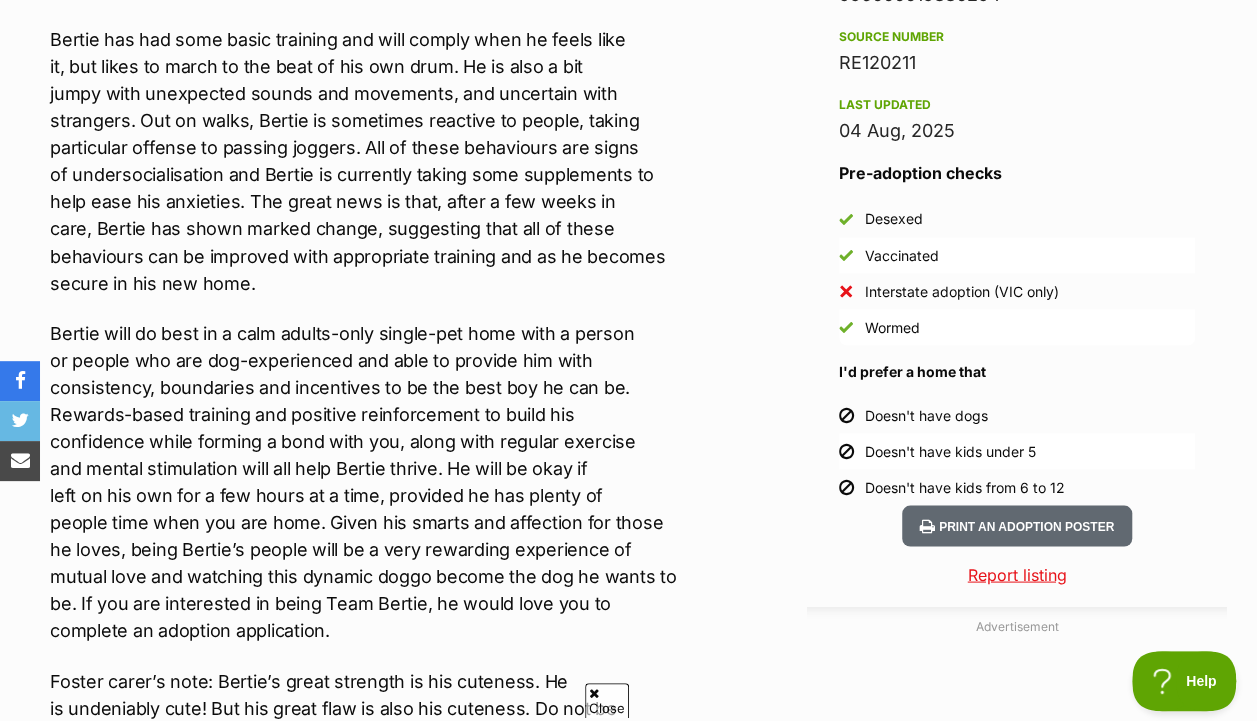 scroll, scrollTop: 0, scrollLeft: 0, axis: both 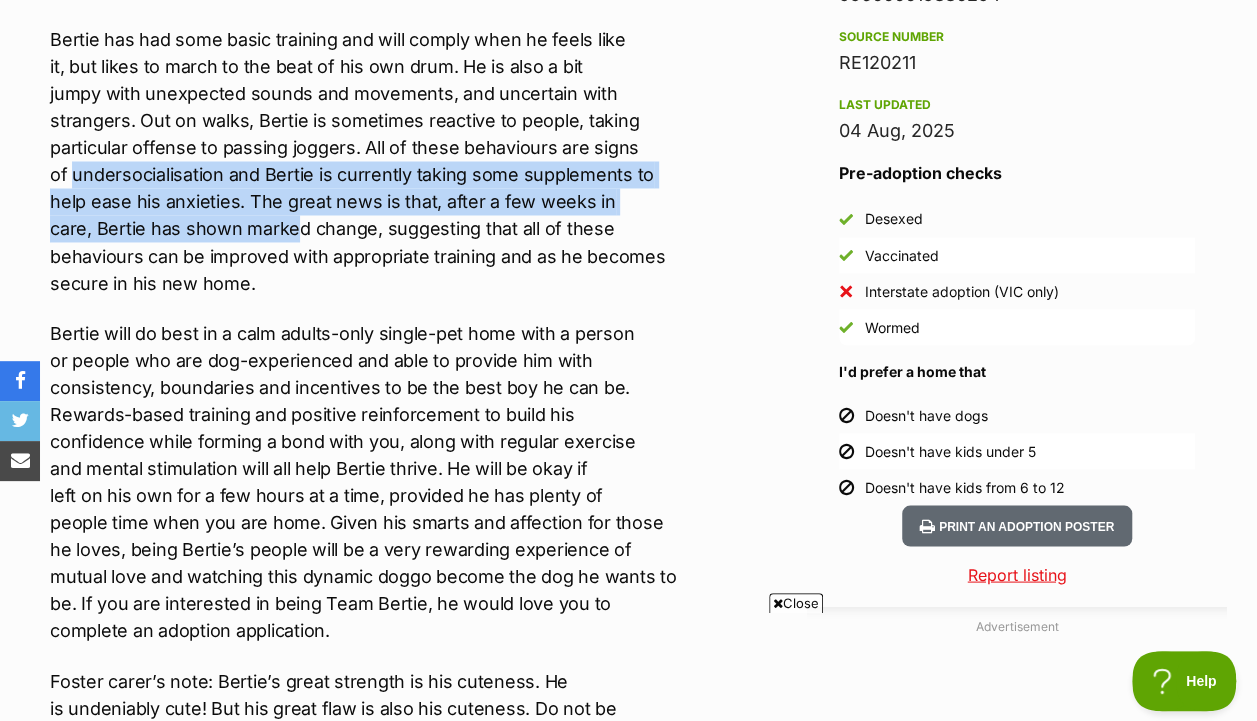 drag, startPoint x: 72, startPoint y: 171, endPoint x: 290, endPoint y: 227, distance: 225.07776 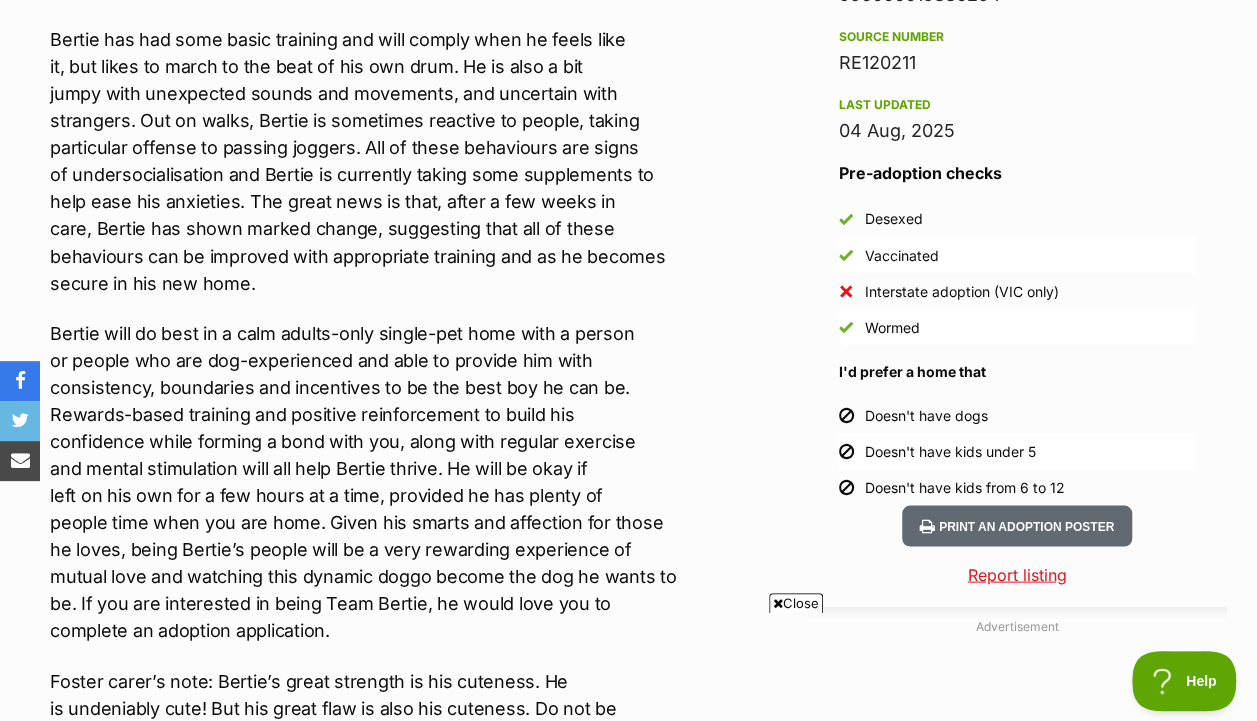 click on "Bertie has had some basic training and will comply when he feels like
it, but likes to march to the beat of his own drum. He is also a bit
jumpy with unexpected sounds and movements, and uncertain with
strangers. Out on walks, Bertie is sometimes reactive to people, taking
particular offense to passing joggers. All of these behaviours are signs
of undersocialisation and Bertie is currently taking some supplements to
help ease his anxieties. The great news is that, after a few weeks in
care, Bertie has shown marked change, suggesting that all of these
behaviours can be improved with appropriate training and as he becomes
secure in his new home." at bounding box center [399, 161] 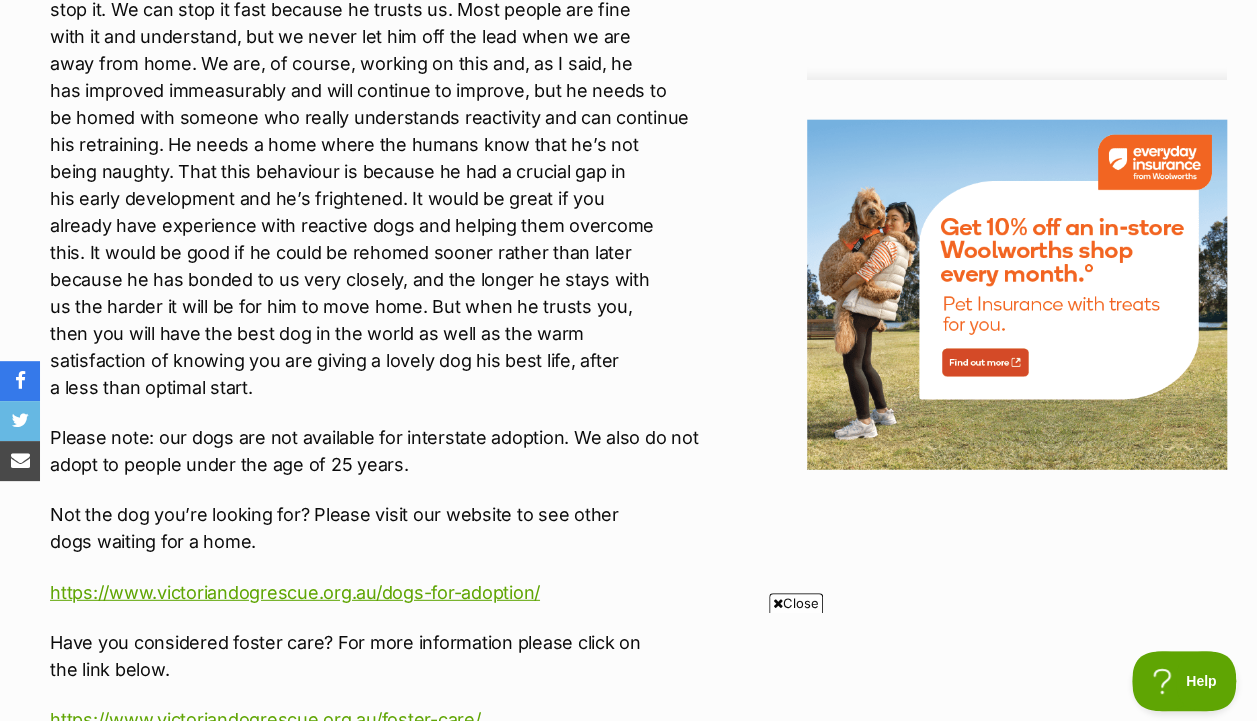 scroll, scrollTop: 2664, scrollLeft: 0, axis: vertical 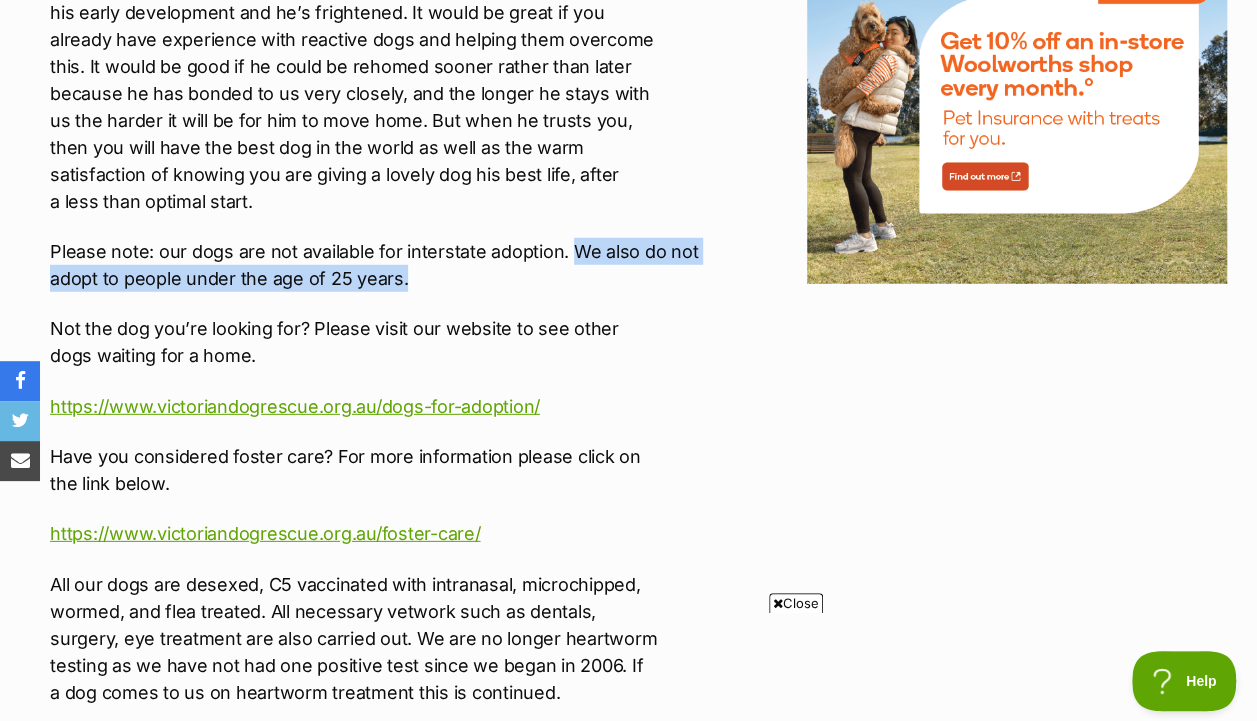 drag, startPoint x: 354, startPoint y: 282, endPoint x: 570, endPoint y: 235, distance: 221.05429 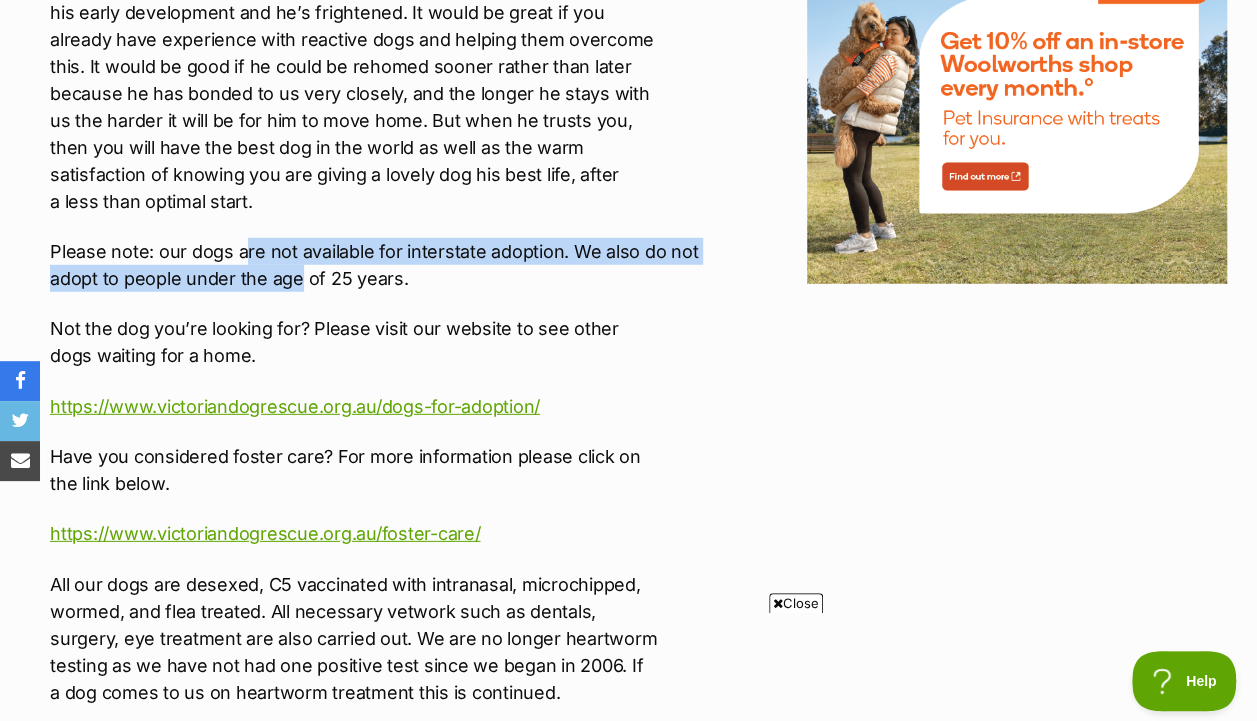 drag, startPoint x: 570, startPoint y: 235, endPoint x: 244, endPoint y: 264, distance: 327.28732 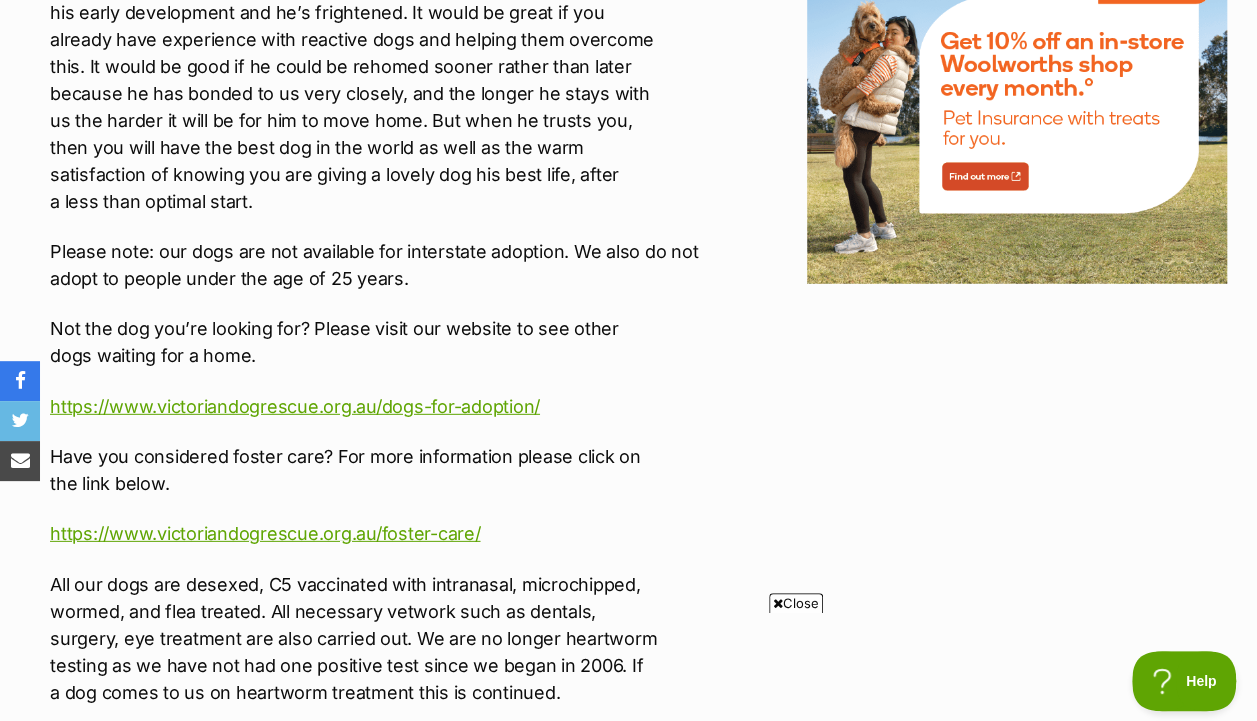 drag, startPoint x: 244, startPoint y: 264, endPoint x: 160, endPoint y: 204, distance: 103.227905 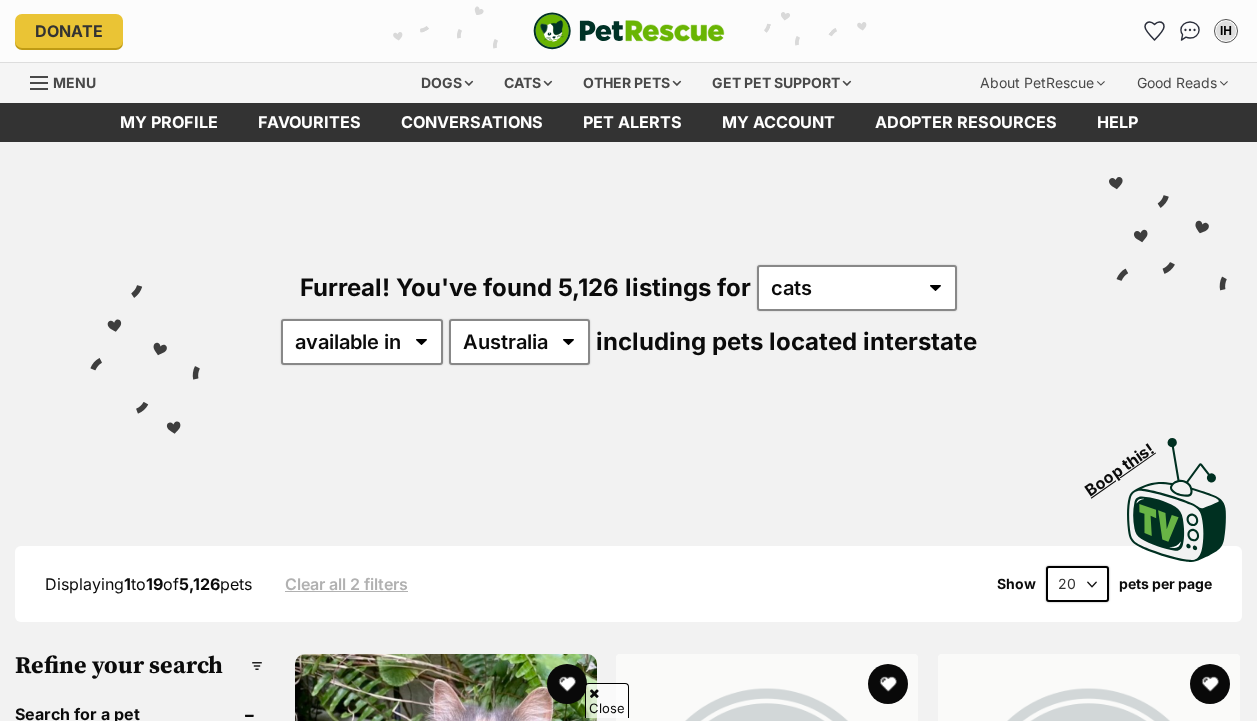 scroll, scrollTop: 453, scrollLeft: 0, axis: vertical 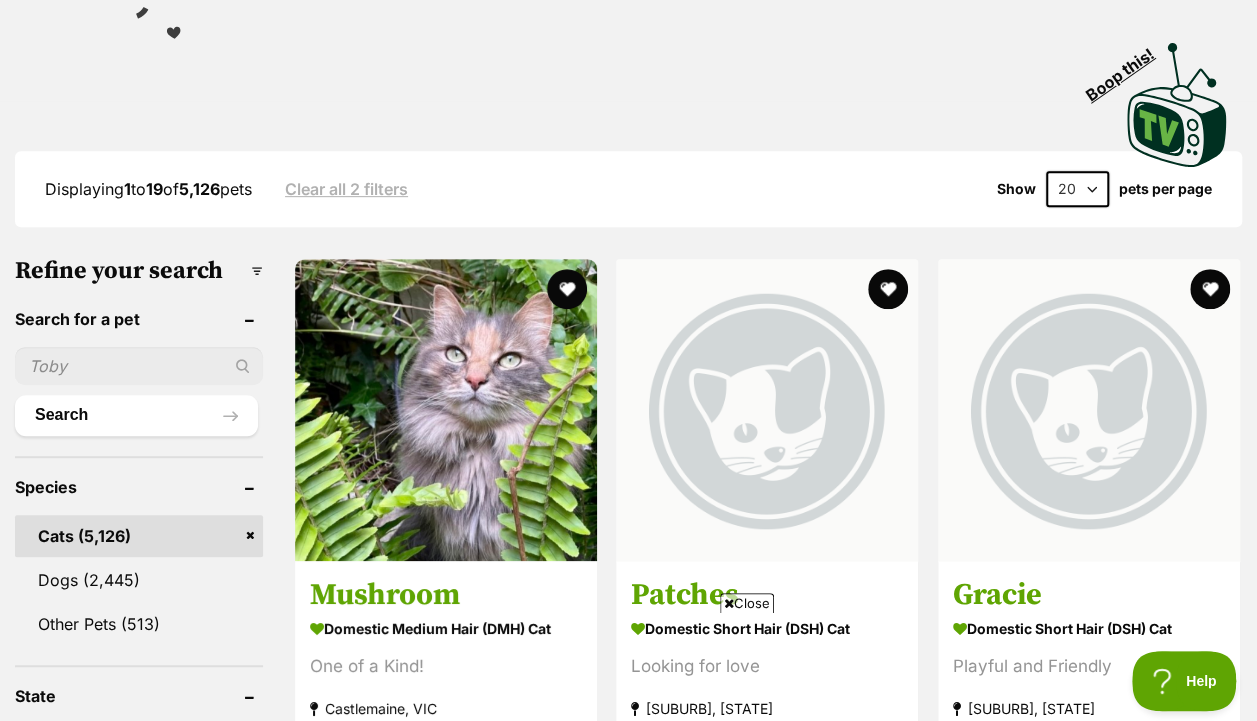 click at bounding box center [139, 366] 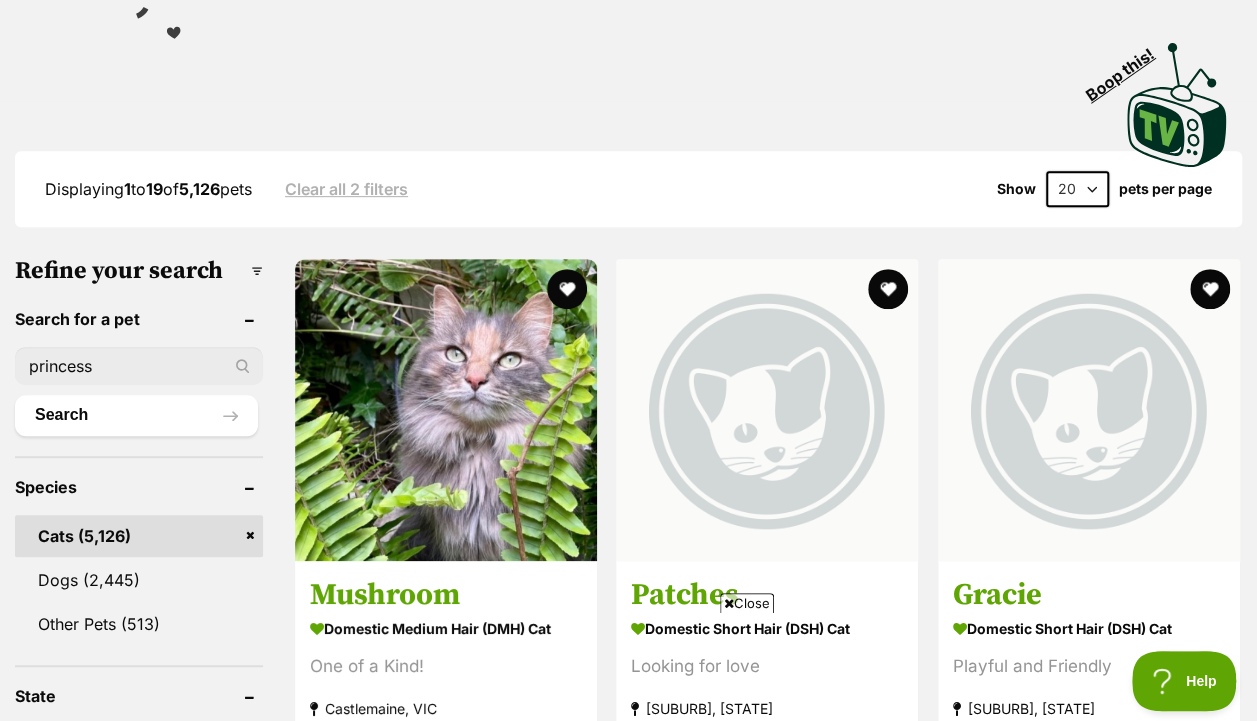 type on "princess" 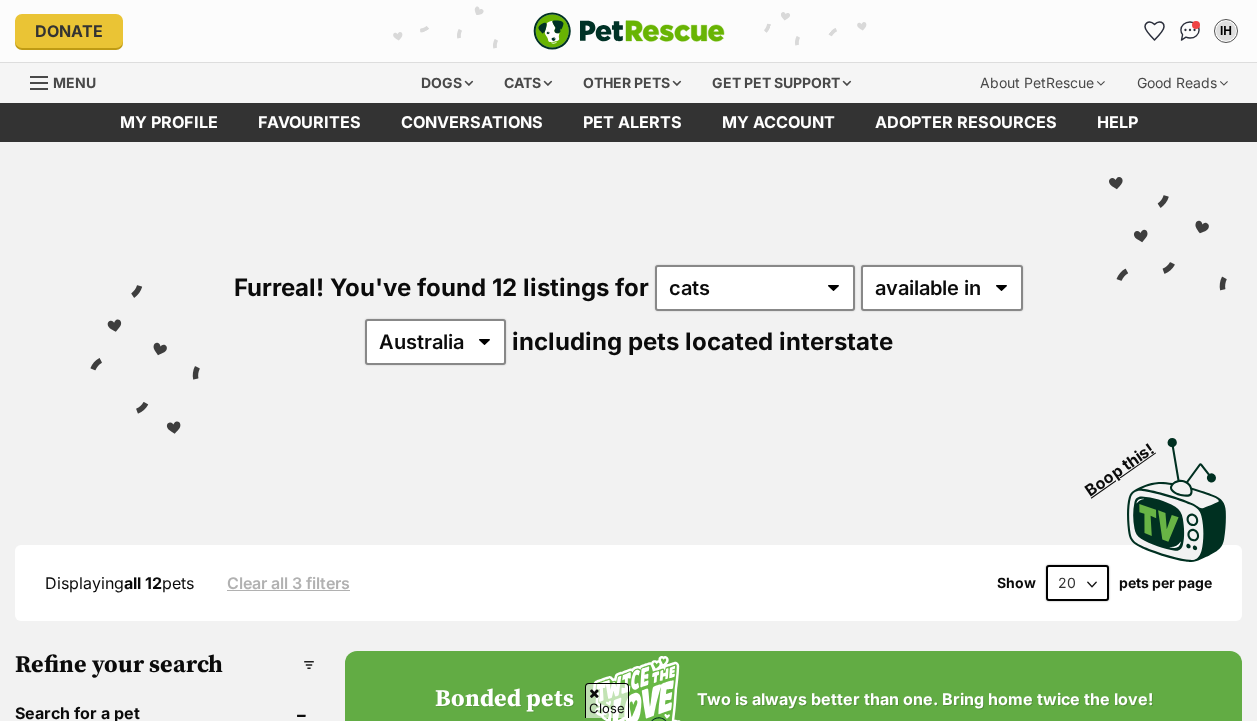 scroll, scrollTop: 543, scrollLeft: 0, axis: vertical 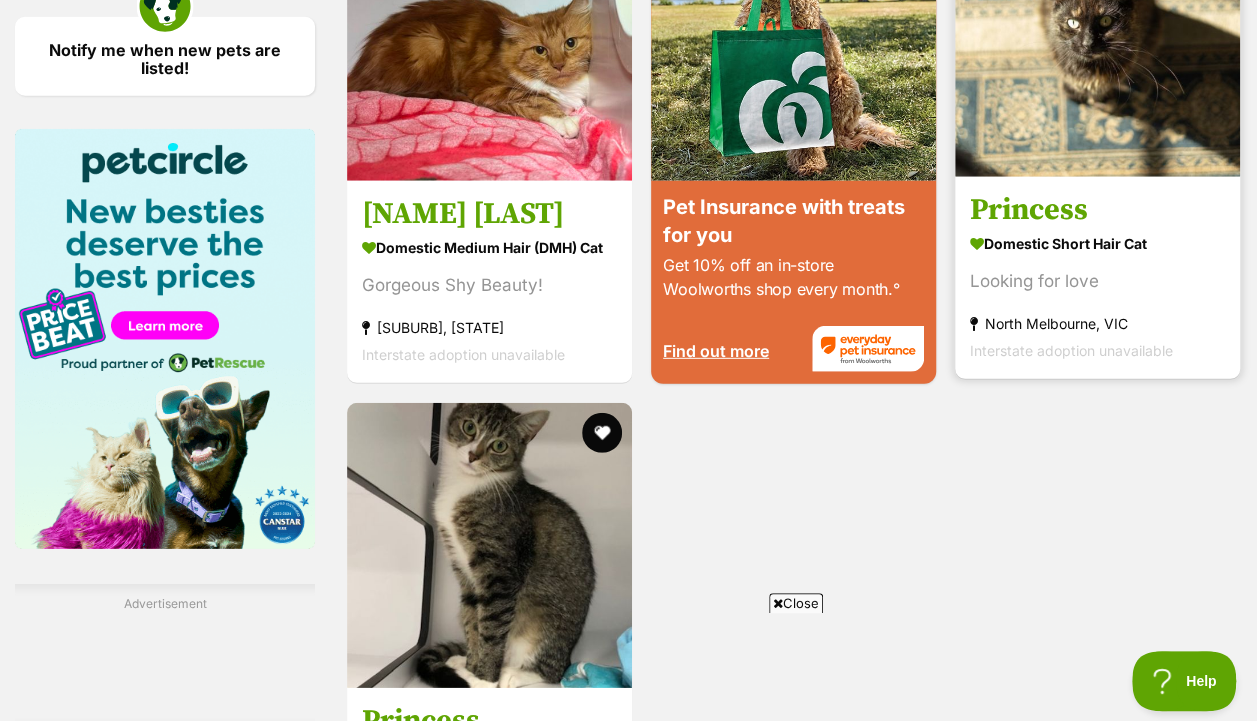 click on "[NAME] [LAST]
Looking for love
[CITY], [STATE]
Interstate adoption unavailable" at bounding box center (1097, 297) 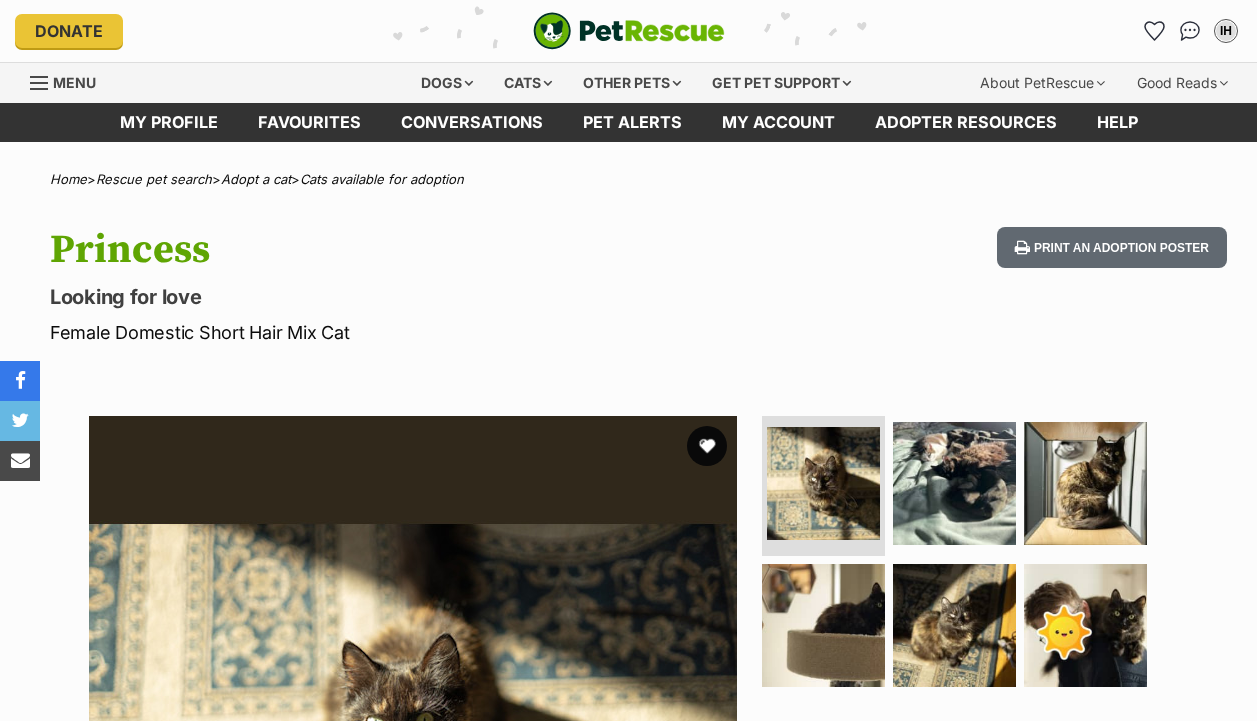 scroll, scrollTop: 1192, scrollLeft: 0, axis: vertical 